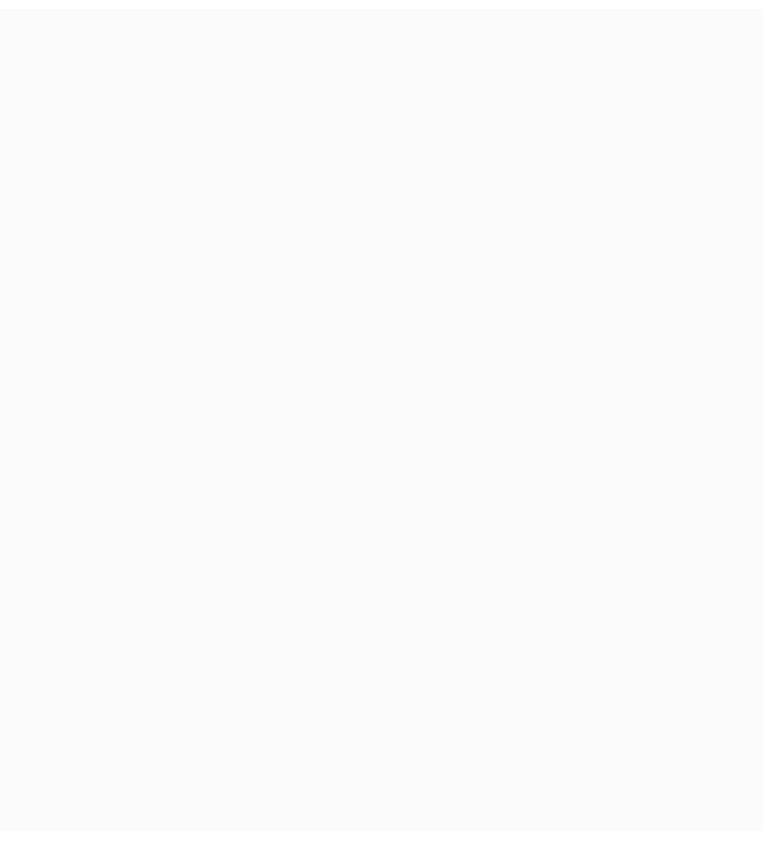scroll, scrollTop: 0, scrollLeft: 0, axis: both 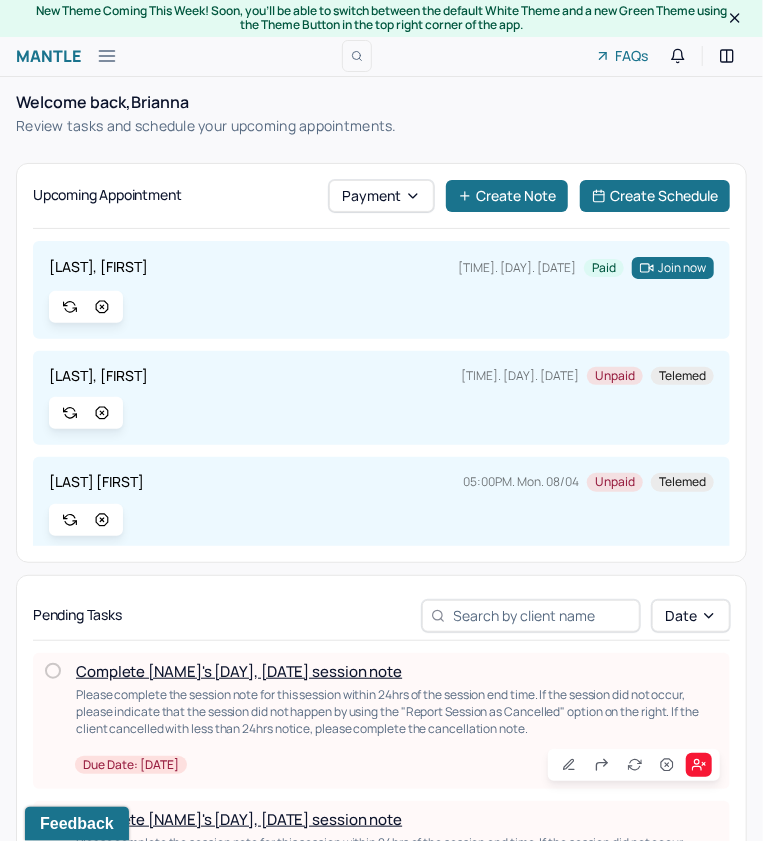 click 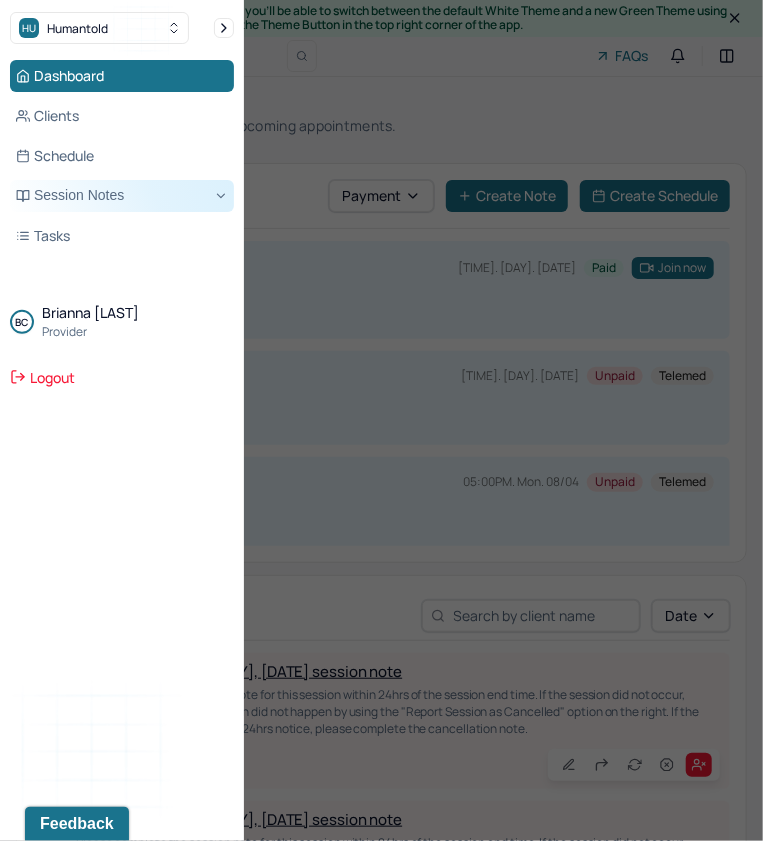 click on "Session Notes" at bounding box center [122, 196] 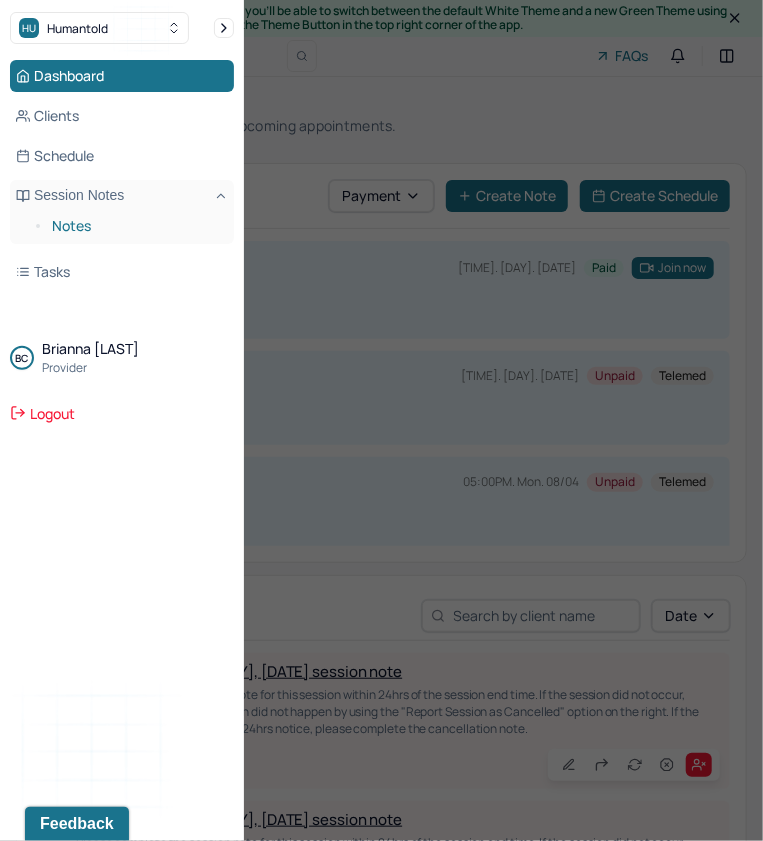 click on "Notes" at bounding box center [135, 226] 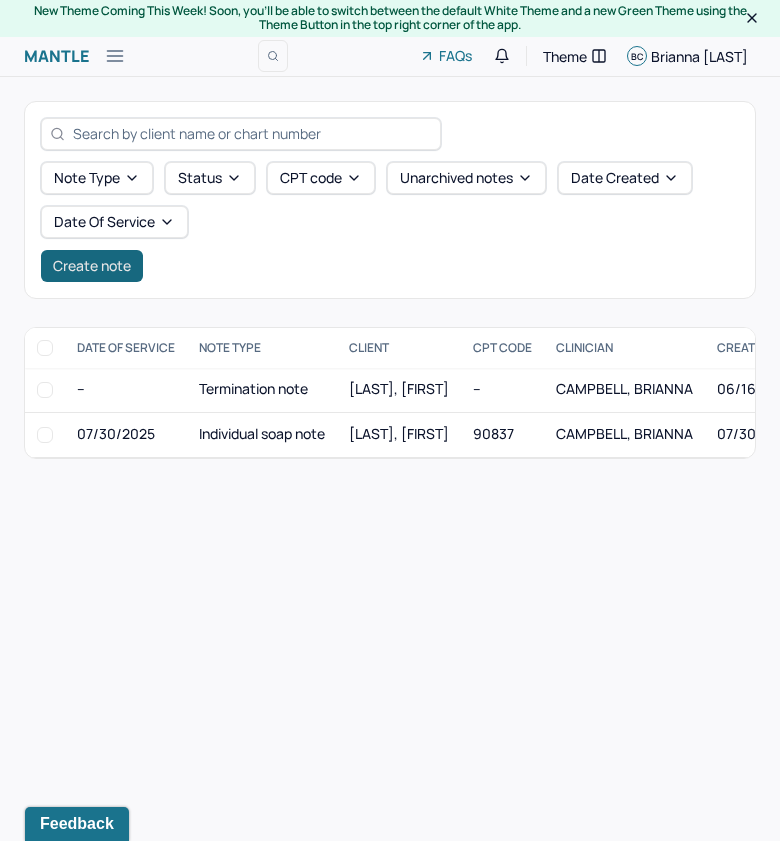 click on "Create note" at bounding box center (92, 266) 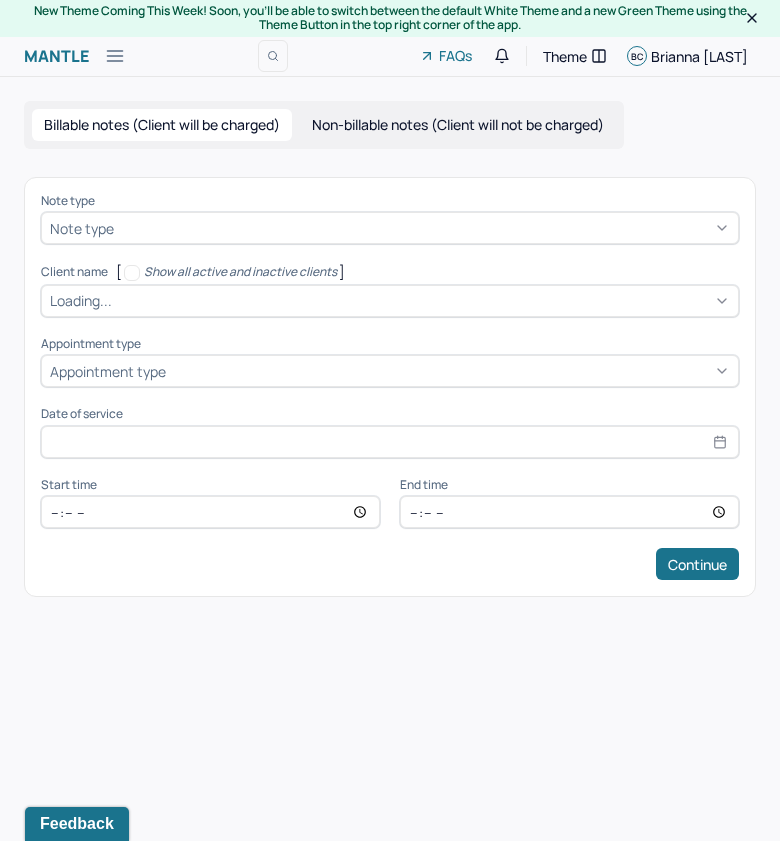 click on "Note type" at bounding box center (82, 228) 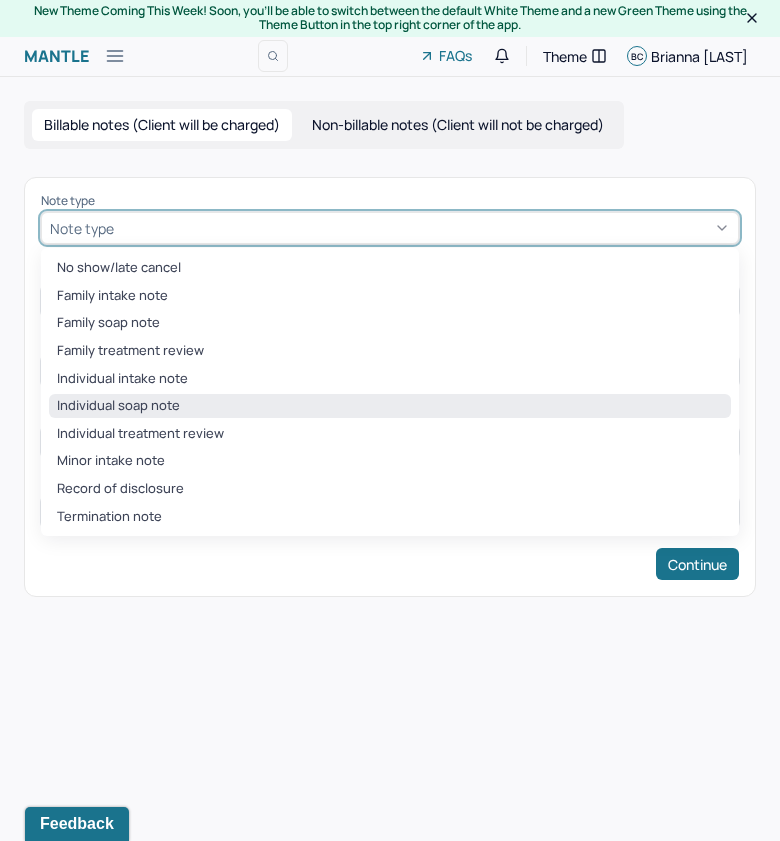 click on "Individual soap note" at bounding box center (390, 406) 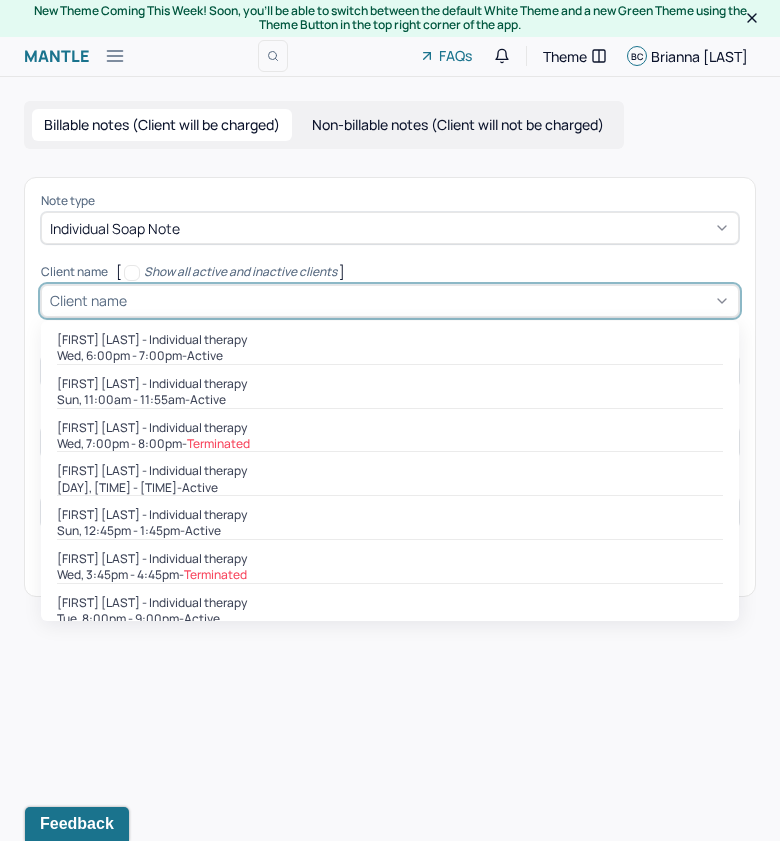 click on "Client name" at bounding box center [88, 300] 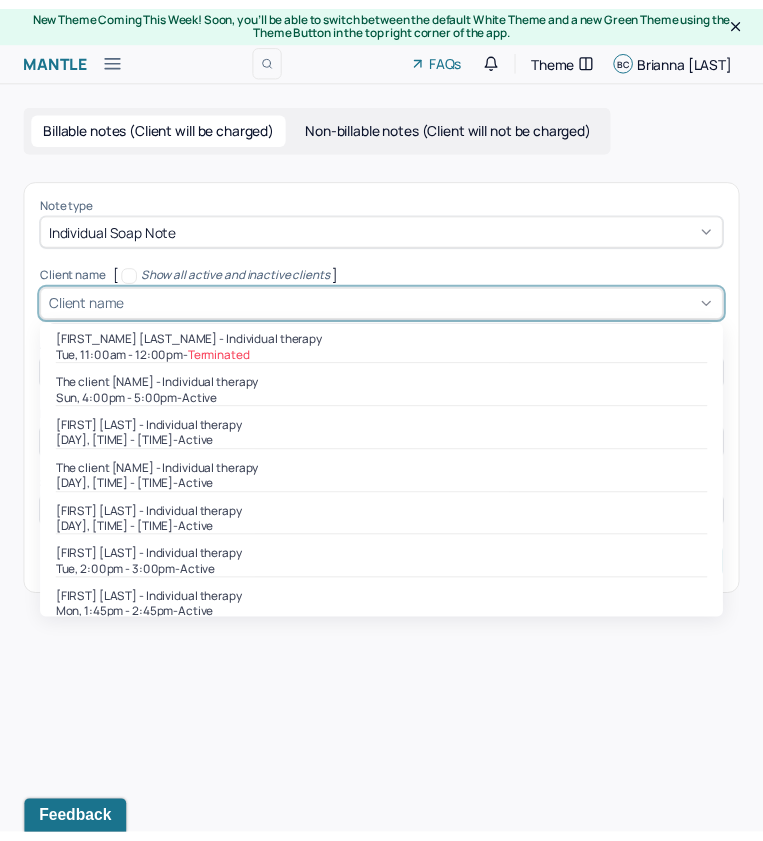 scroll, scrollTop: 1000, scrollLeft: 0, axis: vertical 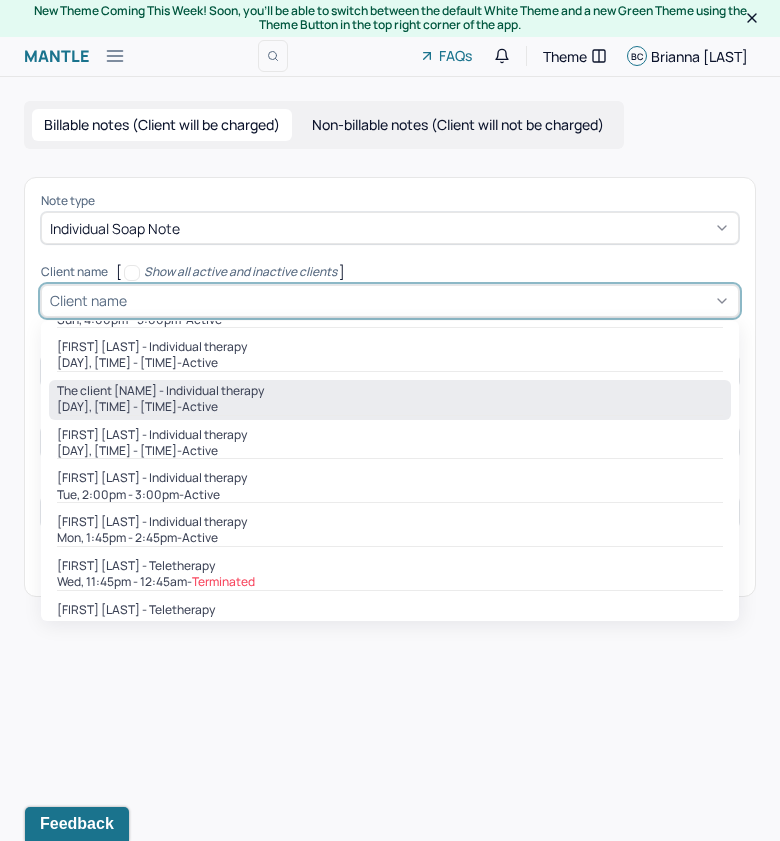 click on "Sun, 10:30am - 11:30am  -  active" at bounding box center (390, 407) 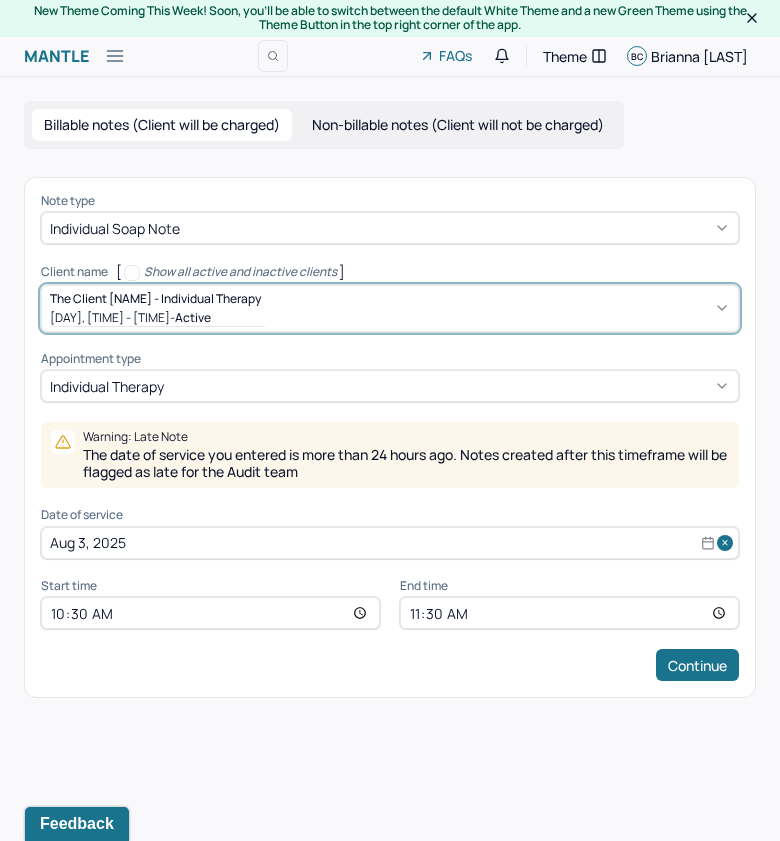 click on "Aug 3, 2025" at bounding box center (390, 543) 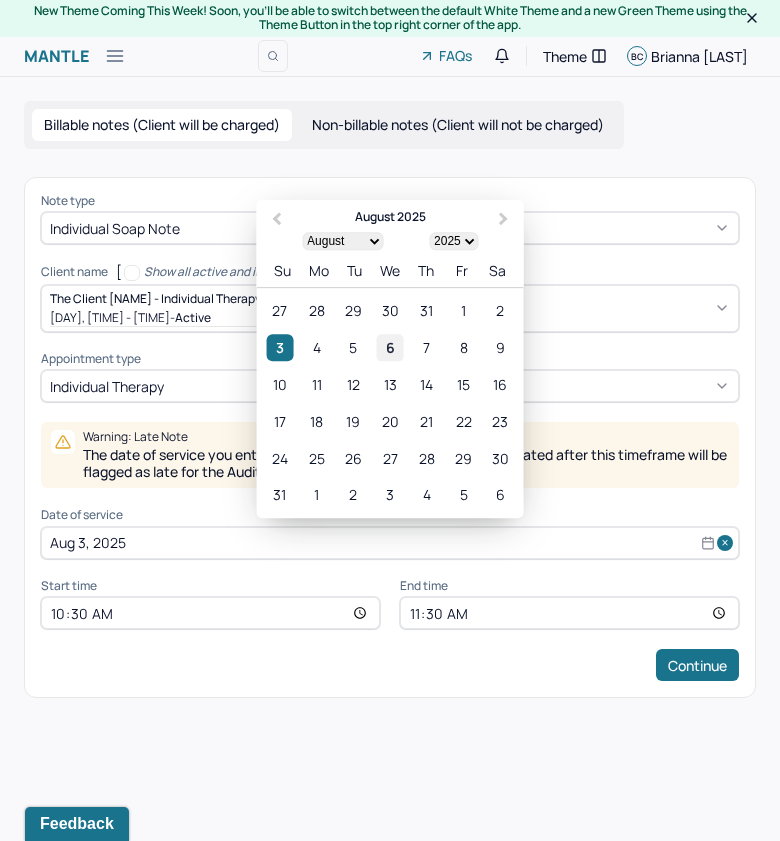 click on "6" at bounding box center [389, 348] 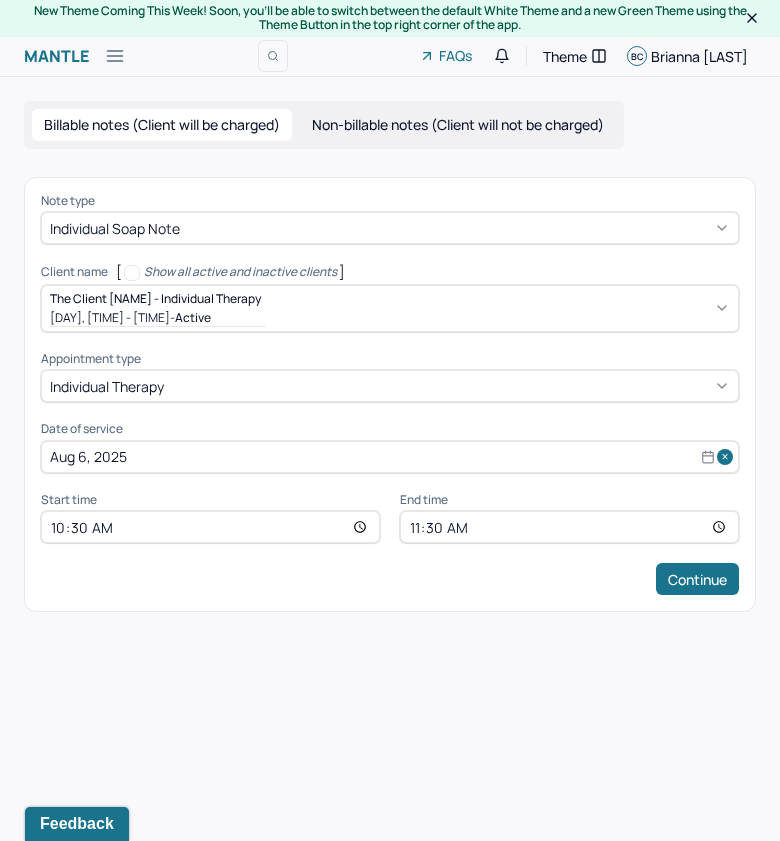 click on "10:30" at bounding box center (210, 527) 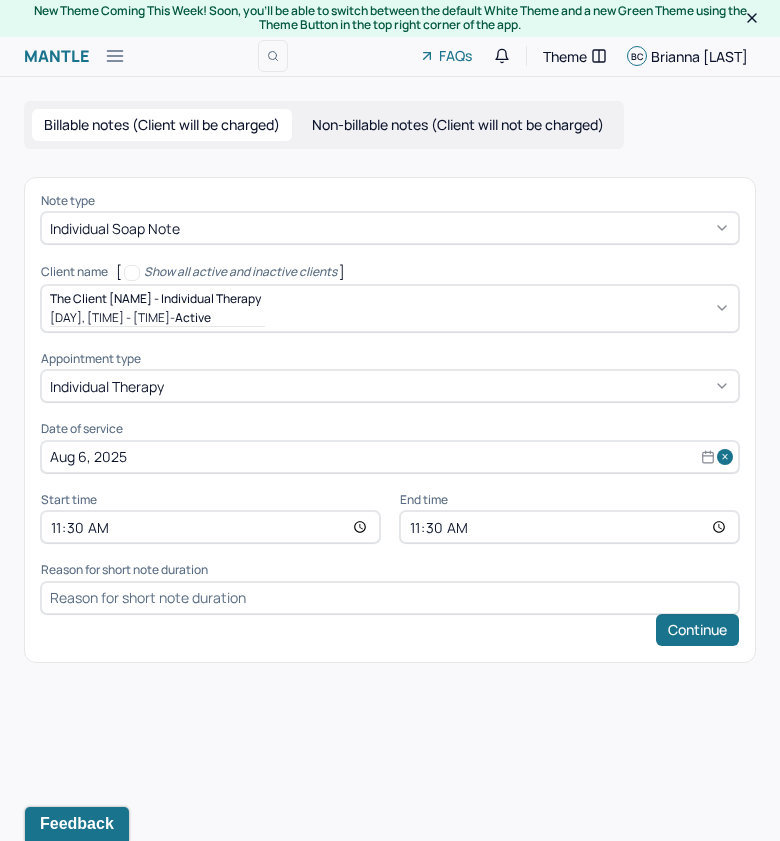 click on "11:30" at bounding box center (569, 527) 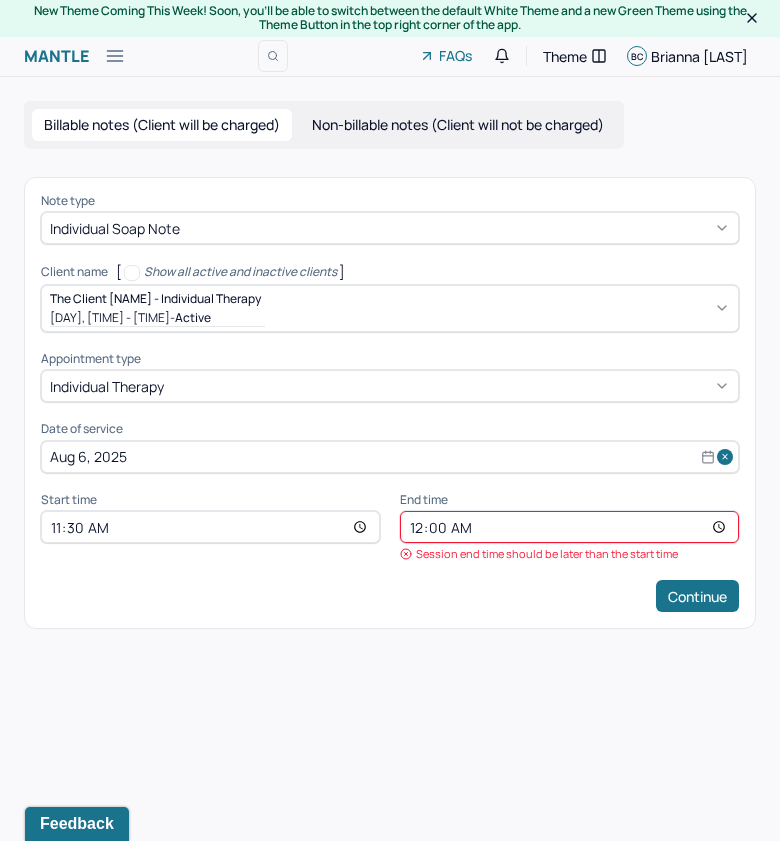 type on "12:25" 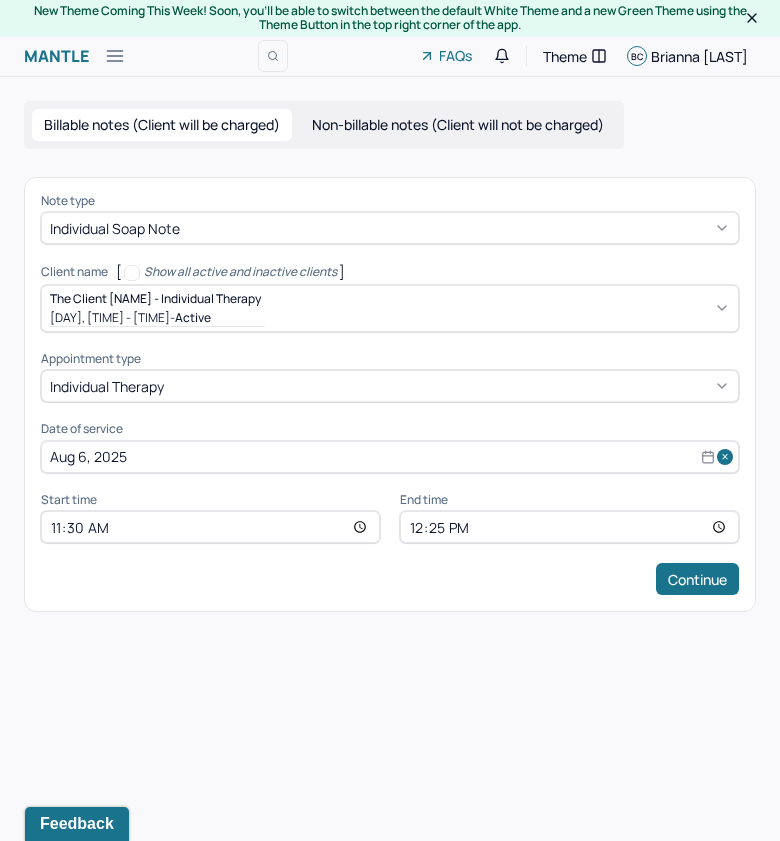 click on "Continue" at bounding box center [390, 579] 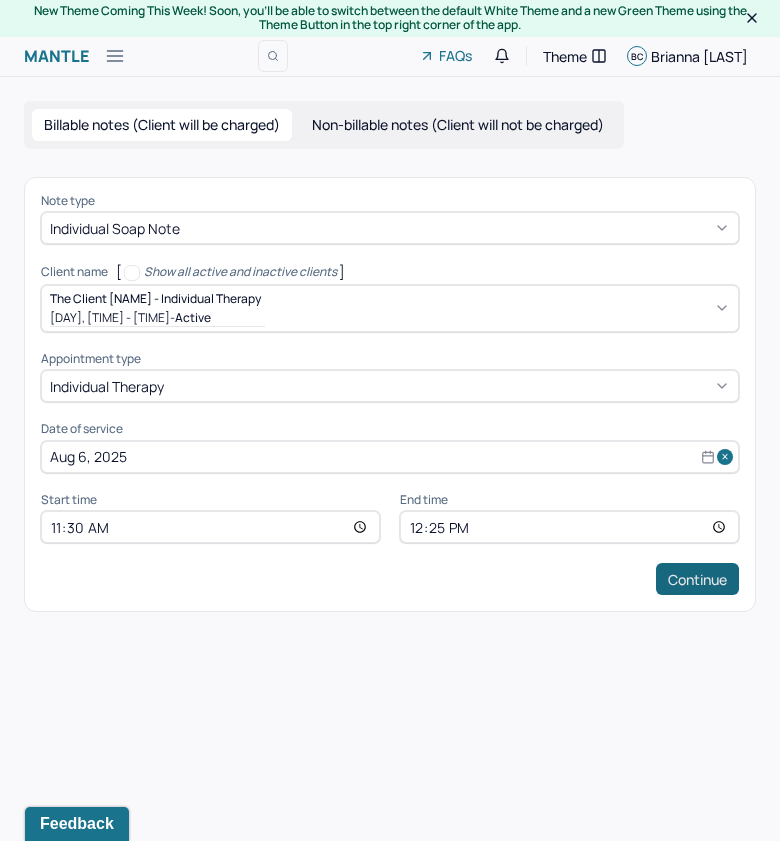 click on "Continue" at bounding box center [697, 579] 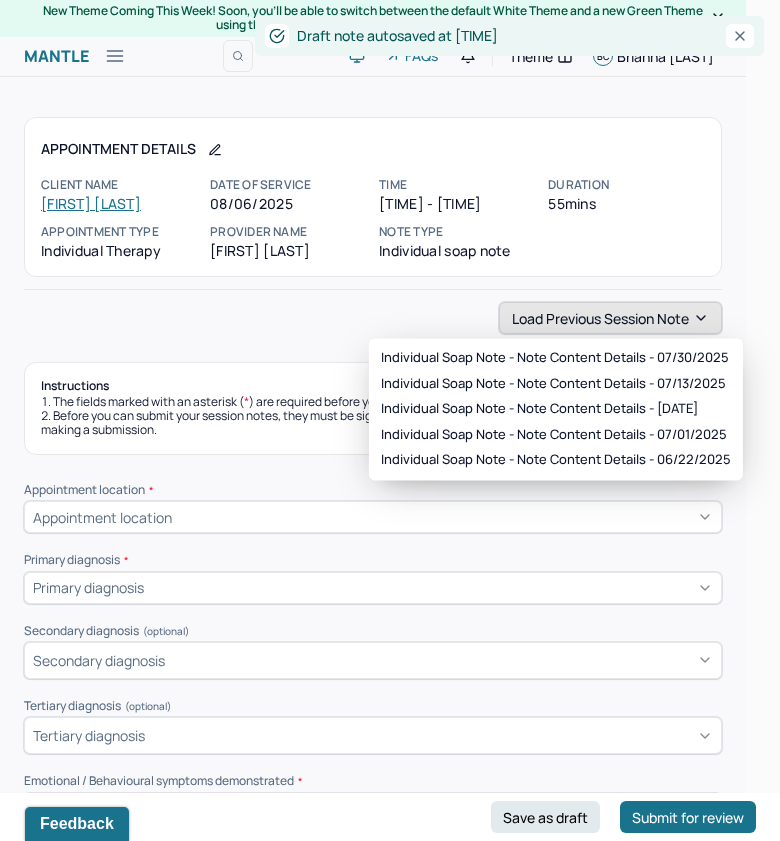 click on "Load previous session note" at bounding box center [610, 318] 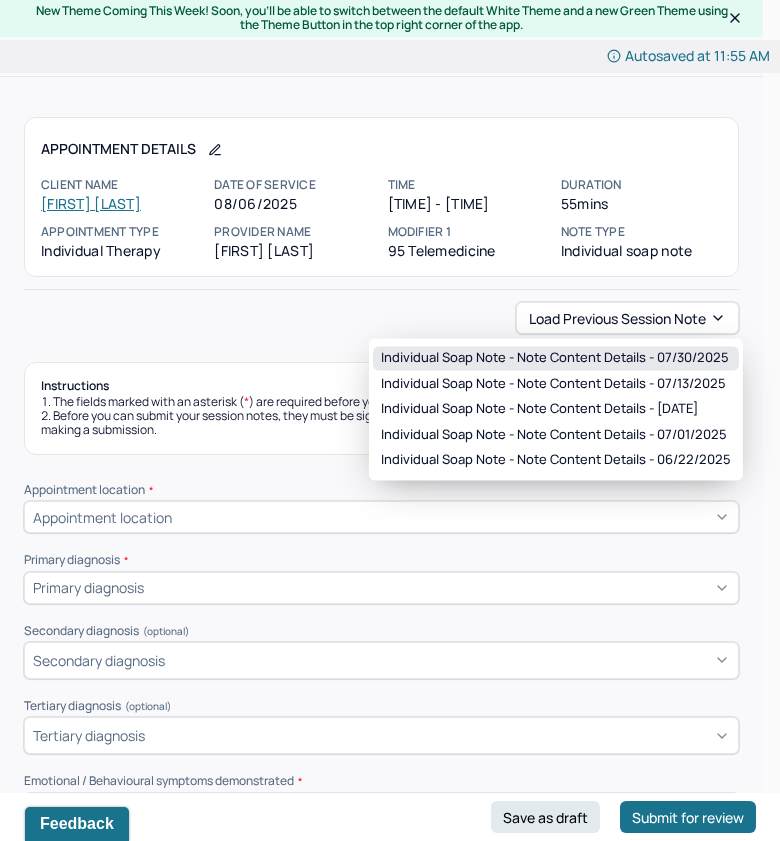 click on "Individual soap note   - Note content Details -   07/30/2025" at bounding box center (555, 358) 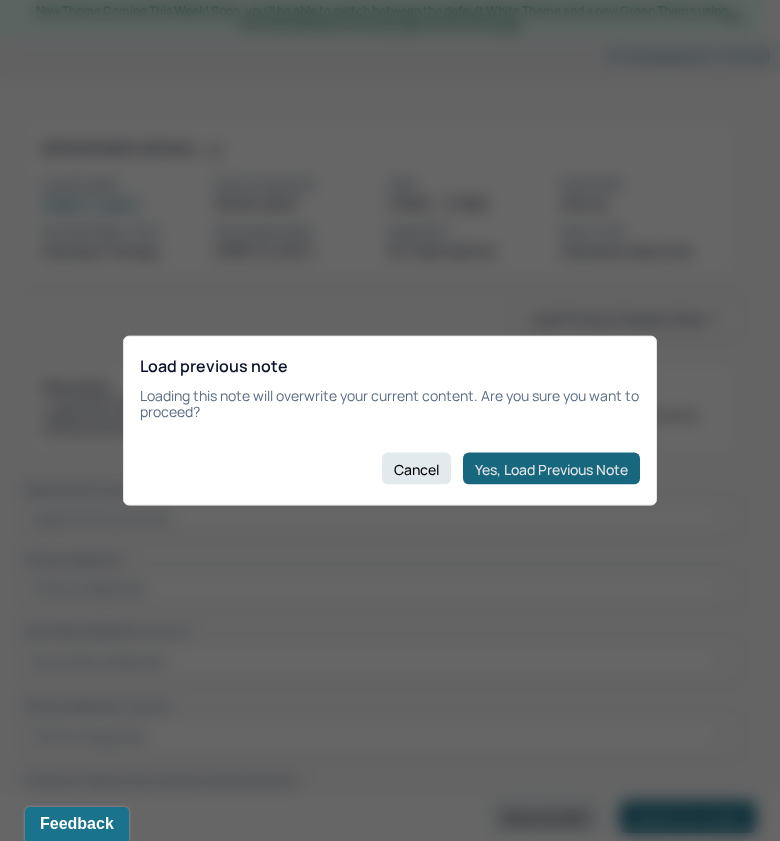 click on "Yes, Load Previous Note" at bounding box center (551, 469) 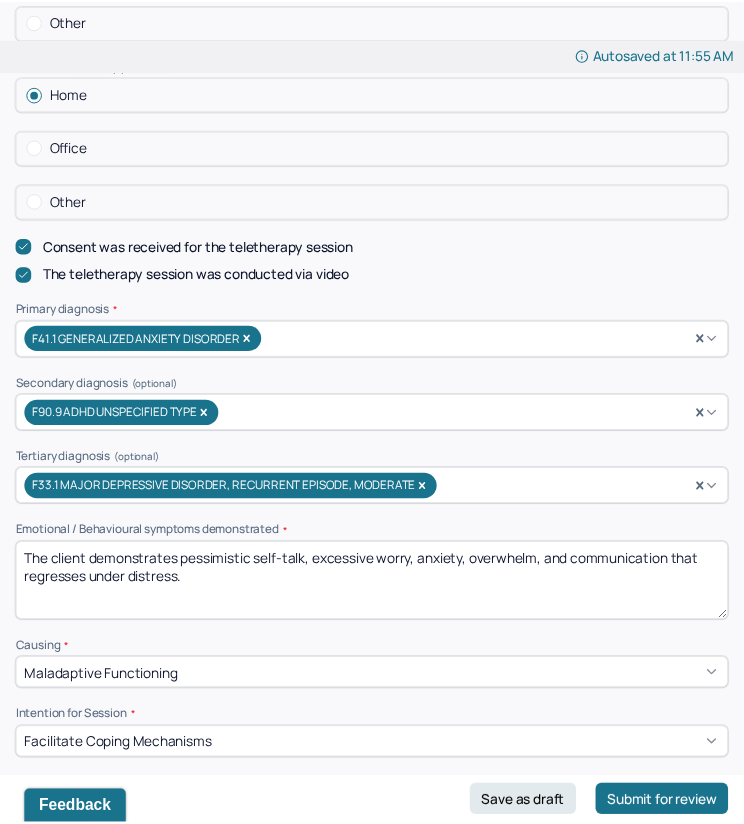 scroll, scrollTop: 777, scrollLeft: 0, axis: vertical 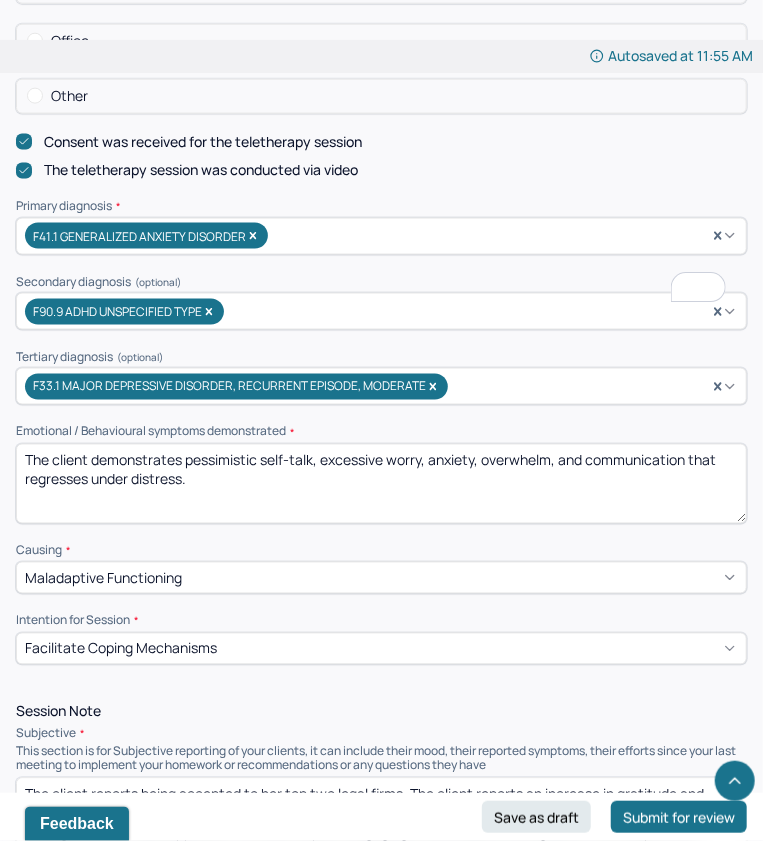 drag, startPoint x: 260, startPoint y: 273, endPoint x: 192, endPoint y: 256, distance: 70.0928 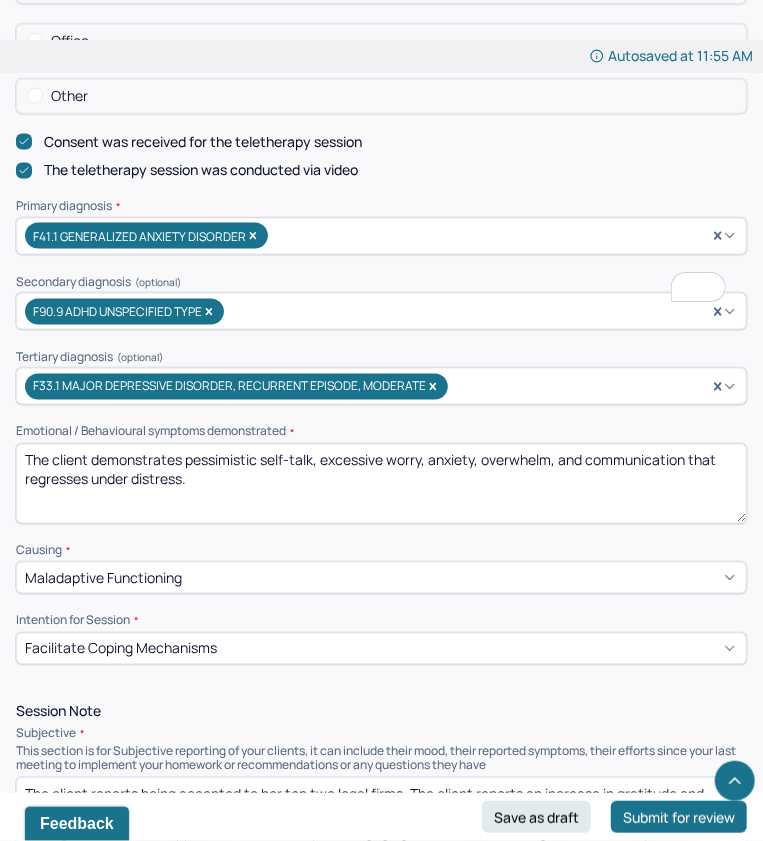 click on "The client demonstrates pessimistic self-talk, excessive worry, anxiety, overwhelm, and communication that regresses under distress." at bounding box center (381, 484) 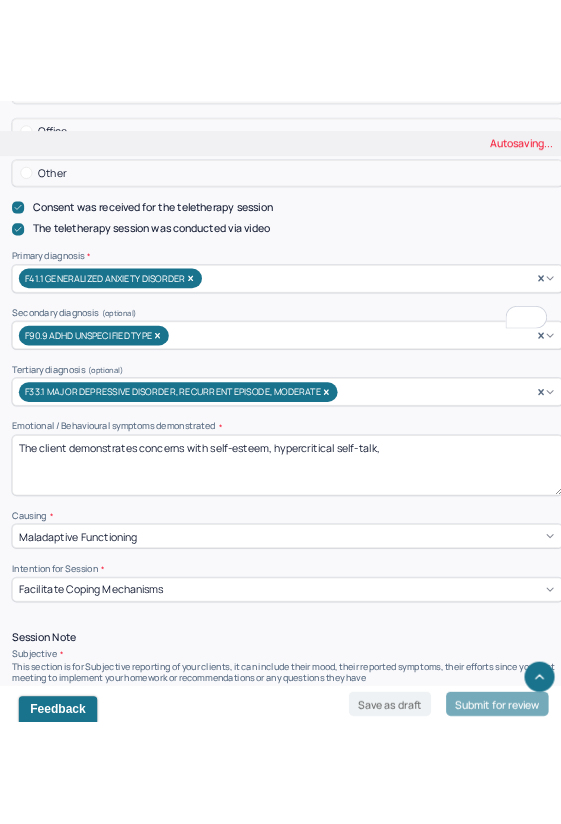 scroll, scrollTop: 824, scrollLeft: 0, axis: vertical 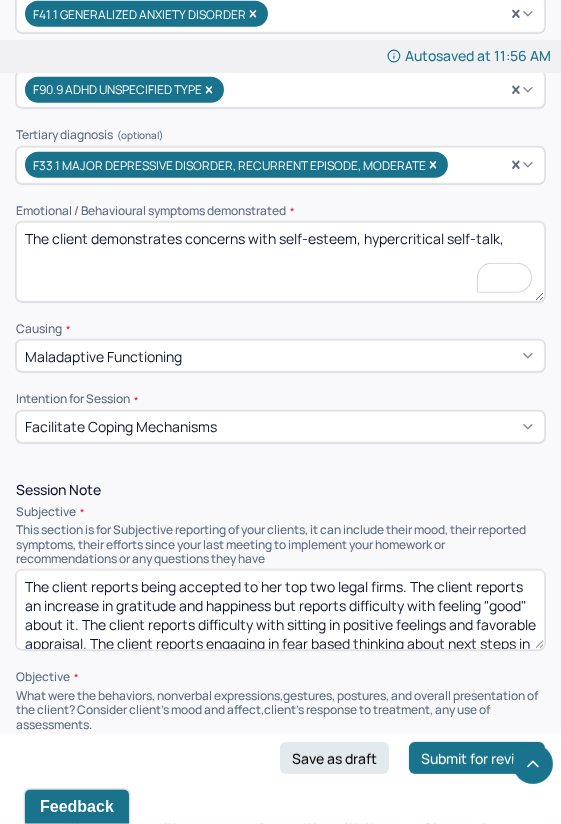 click on "The client demonstrates concerns with self-esteem, hypercritical self-talk," at bounding box center (280, 262) 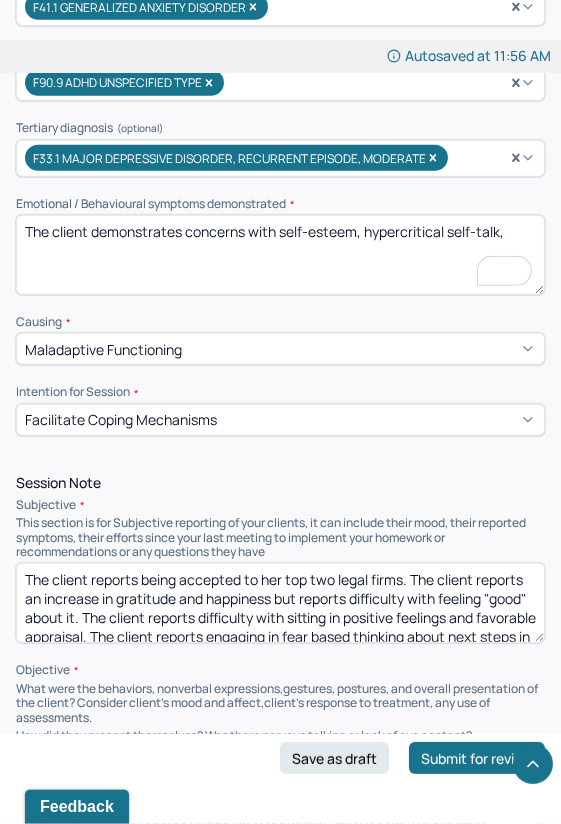scroll, scrollTop: 1157, scrollLeft: 0, axis: vertical 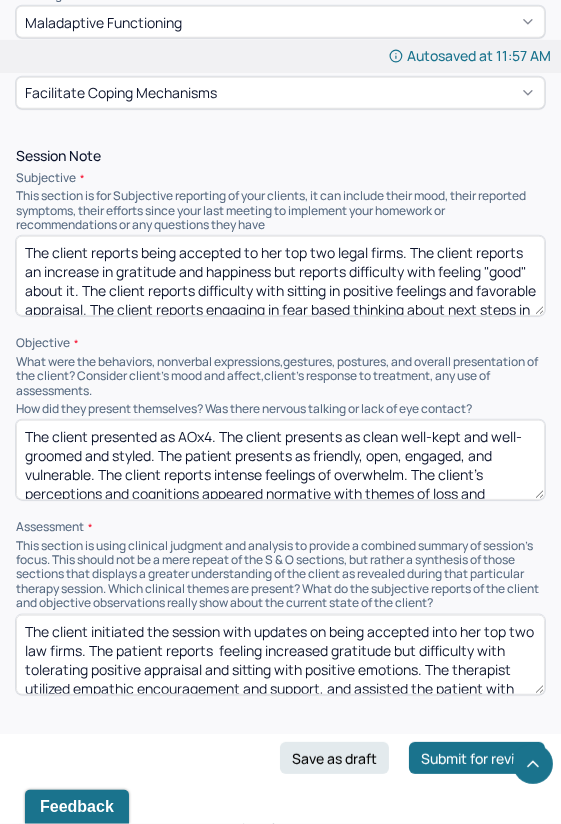 type on "The client demonstrates concerns with self-esteem, hypercritical self-talk, and concerns with identity and role confusion.[PII]" 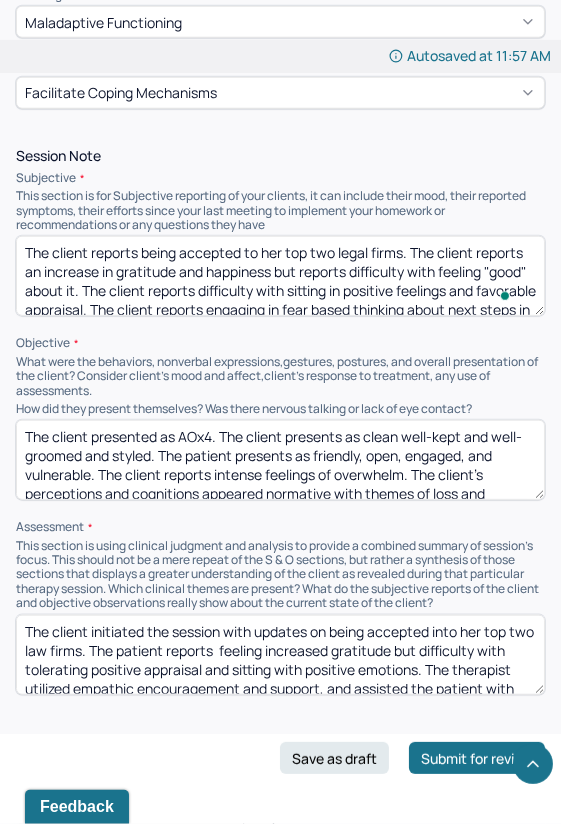 scroll, scrollTop: 28, scrollLeft: 0, axis: vertical 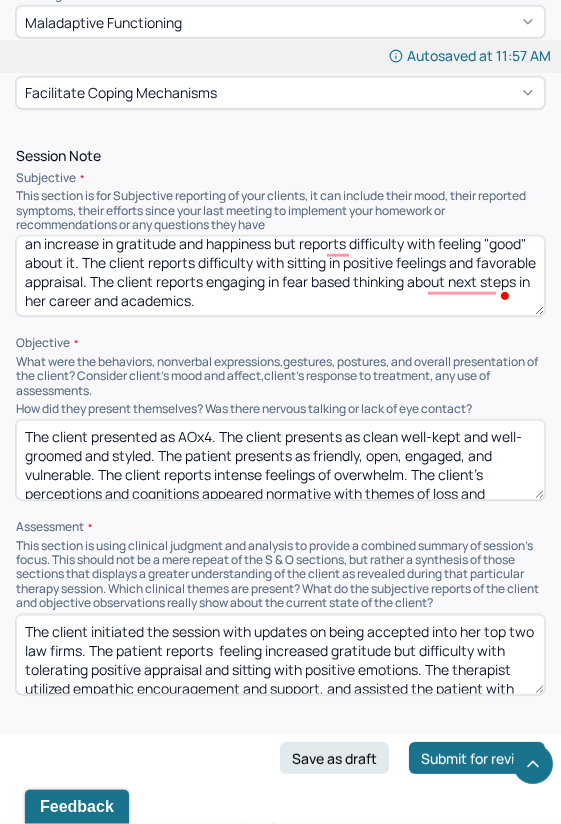 drag, startPoint x: 181, startPoint y: 253, endPoint x: 557, endPoint y: 363, distance: 391.76013 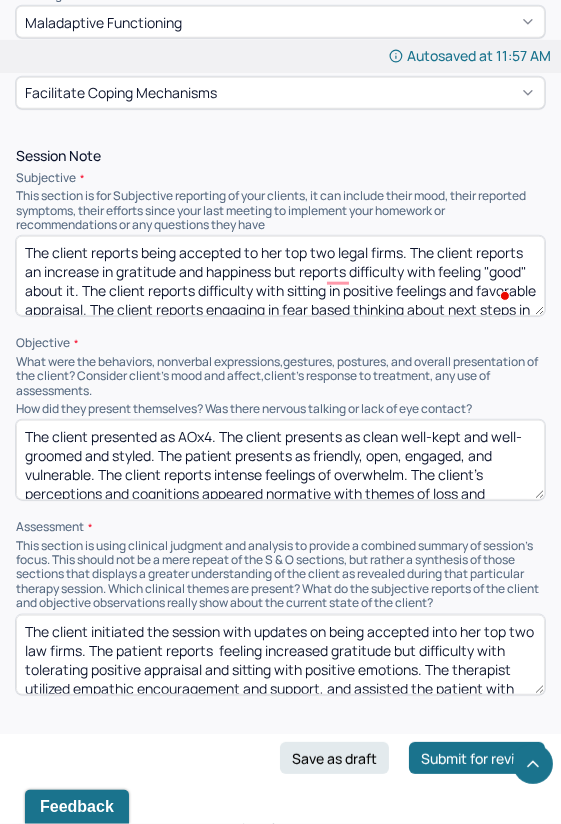 scroll, scrollTop: 1380, scrollLeft: 0, axis: vertical 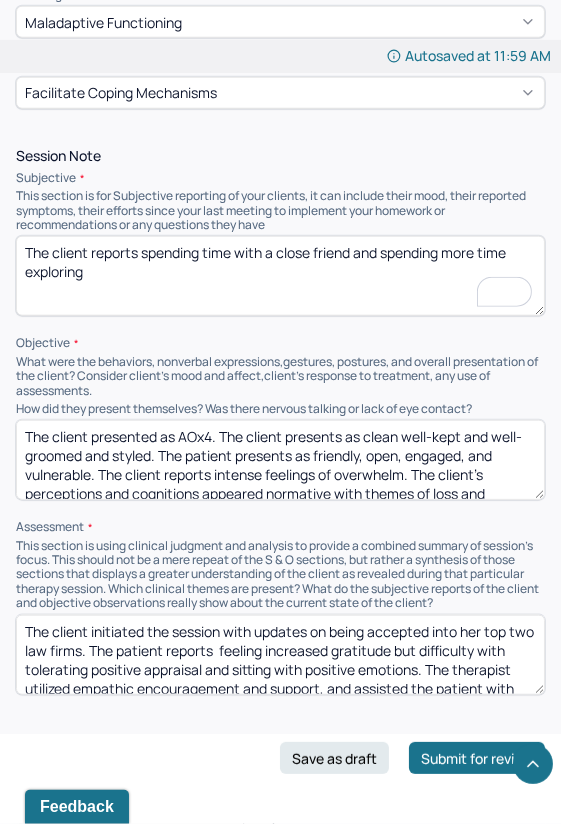 click on "The client reports spending time with a close friend and spending more time exploring" at bounding box center [280, 276] 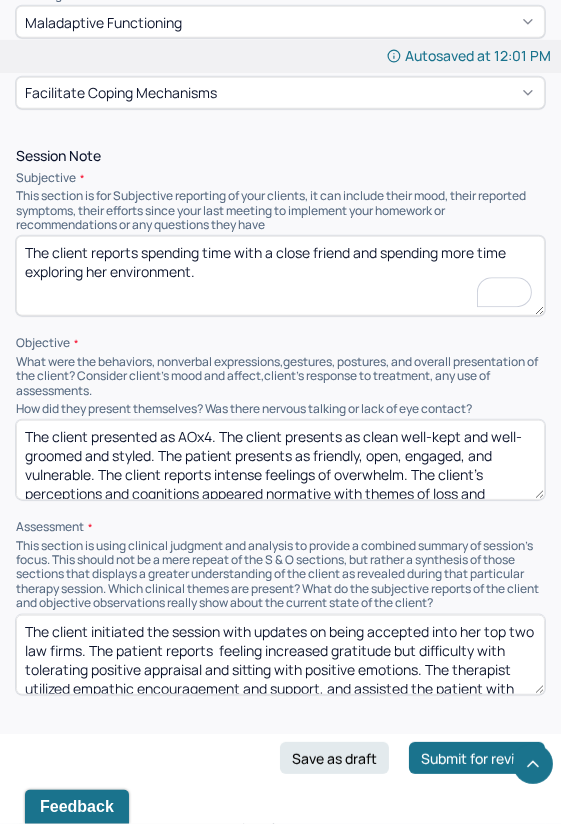 click on "The client reports spending time with a close friend and spending more time exploring her enviornments." at bounding box center (280, 276) 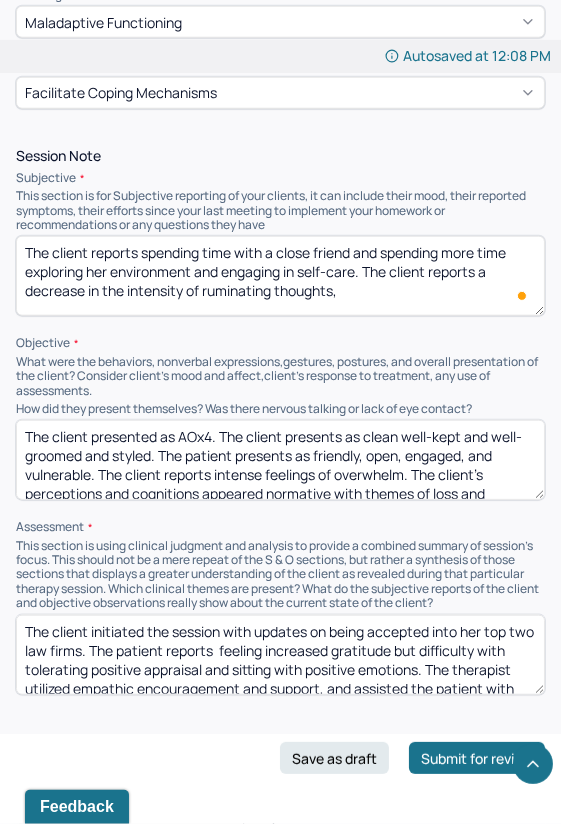 click on "The client reports spending time with a close friend and spending more time exploring her environment and engaging in self-care. The client reports a decrease in intensity of ruminating thoughts," at bounding box center [280, 276] 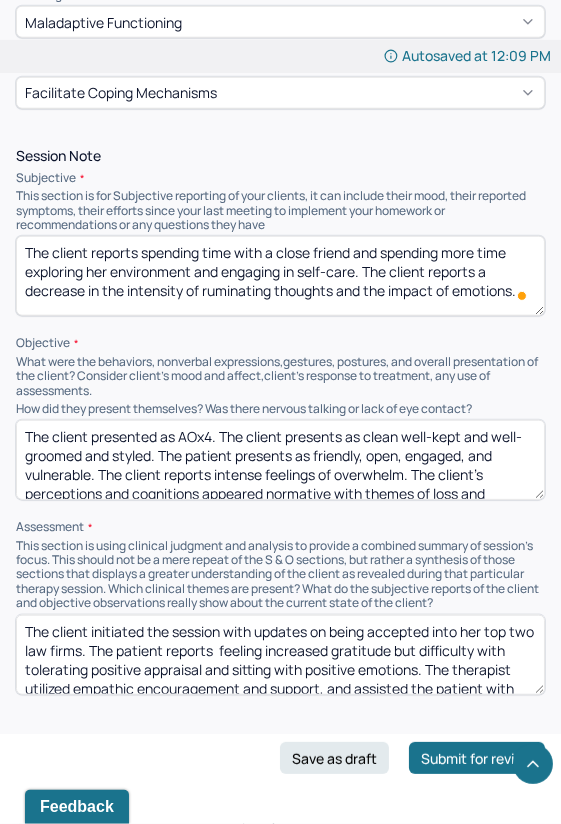 click on "The client reports spending time with a close friend and spending more time exploring her environment and engaging in self-care. The client reports a decrease in the intensity of ruminating thoughts and the impact of emotions." at bounding box center (280, 276) 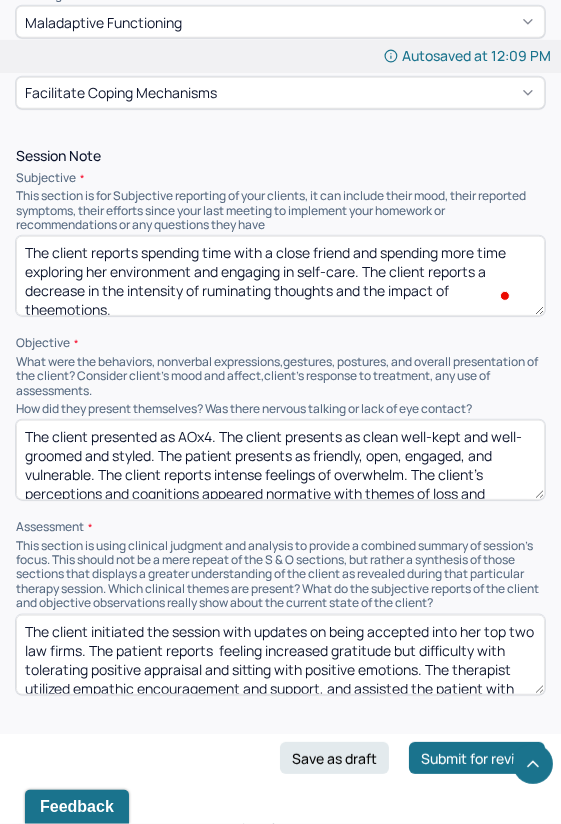 scroll, scrollTop: 4, scrollLeft: 0, axis: vertical 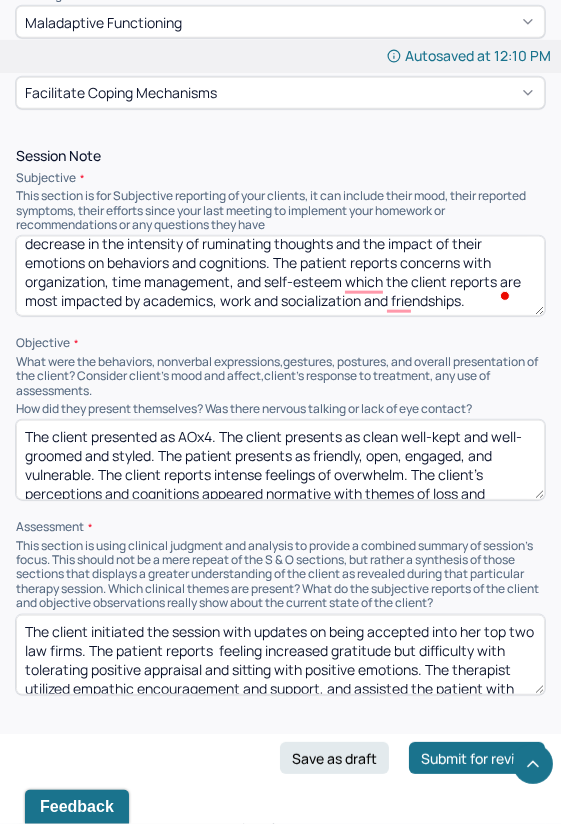 drag, startPoint x: 301, startPoint y: 305, endPoint x: 274, endPoint y: 305, distance: 27 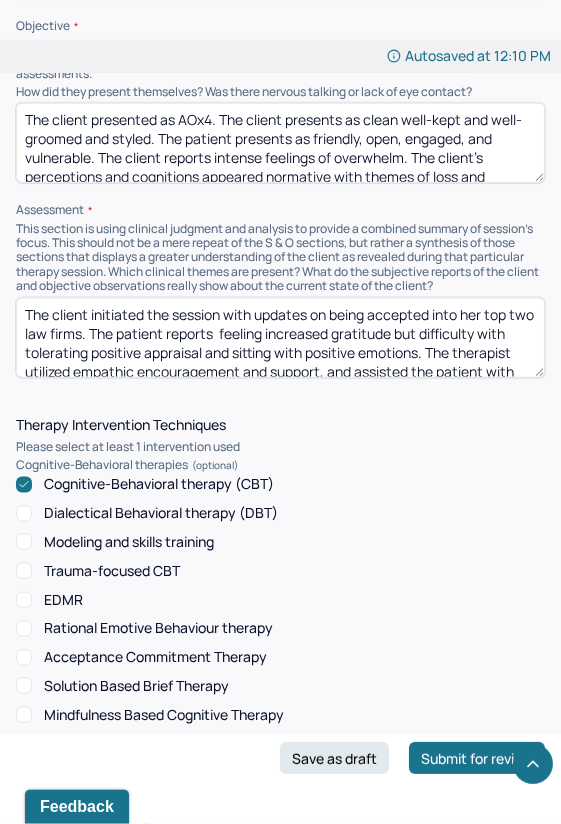 scroll, scrollTop: 1713, scrollLeft: 0, axis: vertical 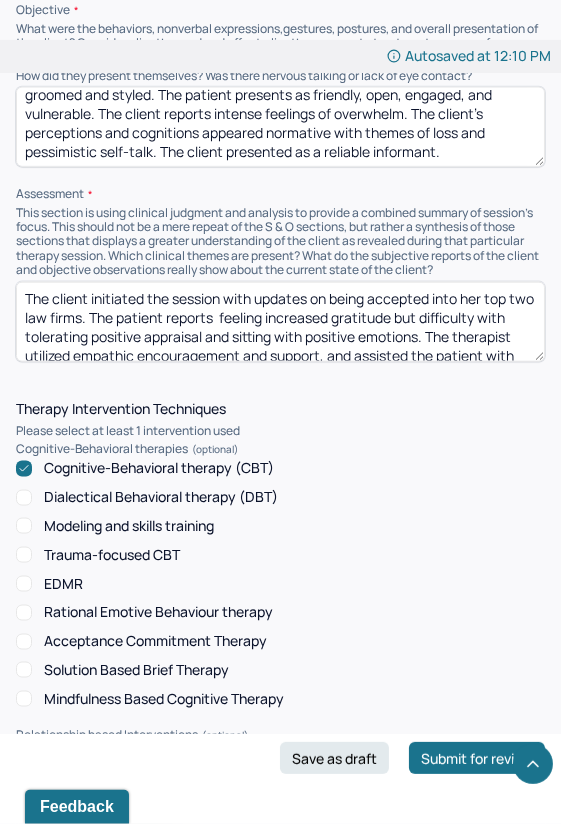type on "The client reports spending time with a close friend and spending more time exploring her environment and engaging in self-care. The client reports a decrease in the intensity of ruminating thoughts and the impact of their emotions on behaviors and cognitions. The patient reports concerns with organization, time management, and self-esteem, which the client reports are most impacted by academics, work, socialization, and friendships." 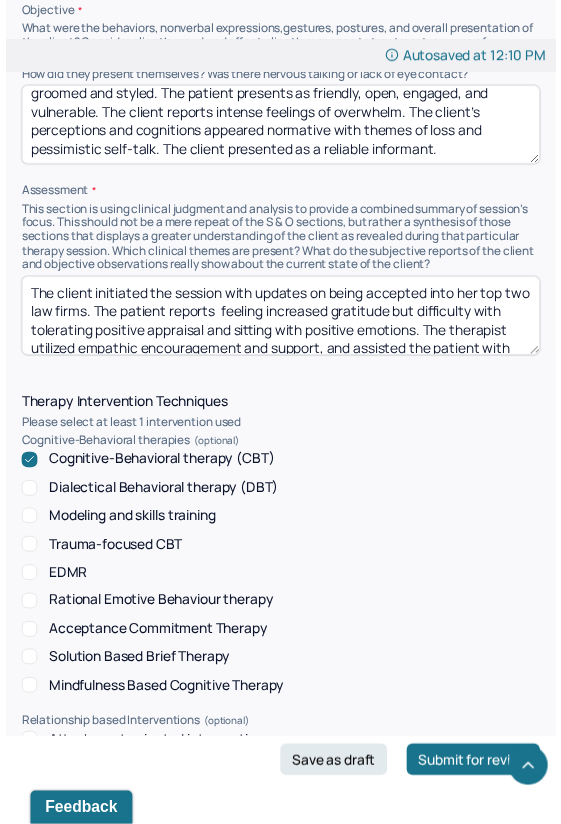 scroll, scrollTop: 0, scrollLeft: 0, axis: both 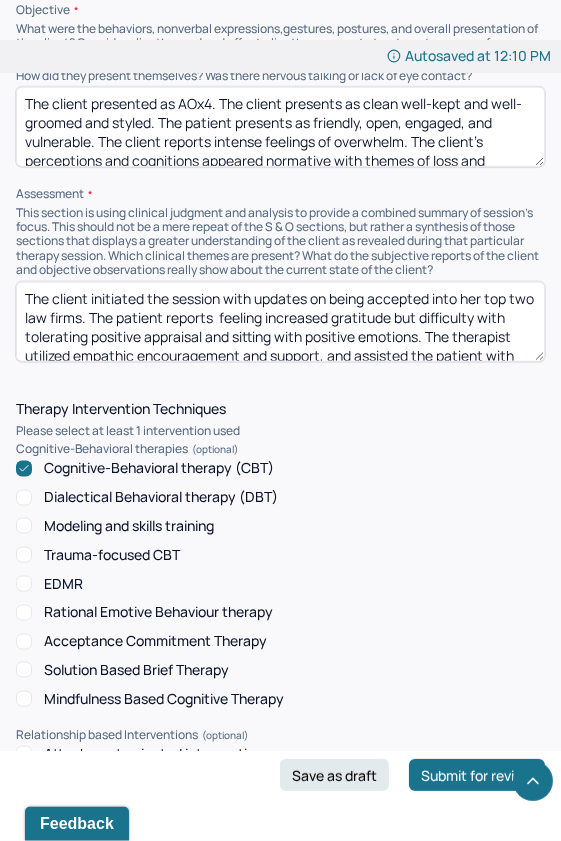 drag, startPoint x: 472, startPoint y: 151, endPoint x: 45, endPoint y: 41, distance: 440.94104 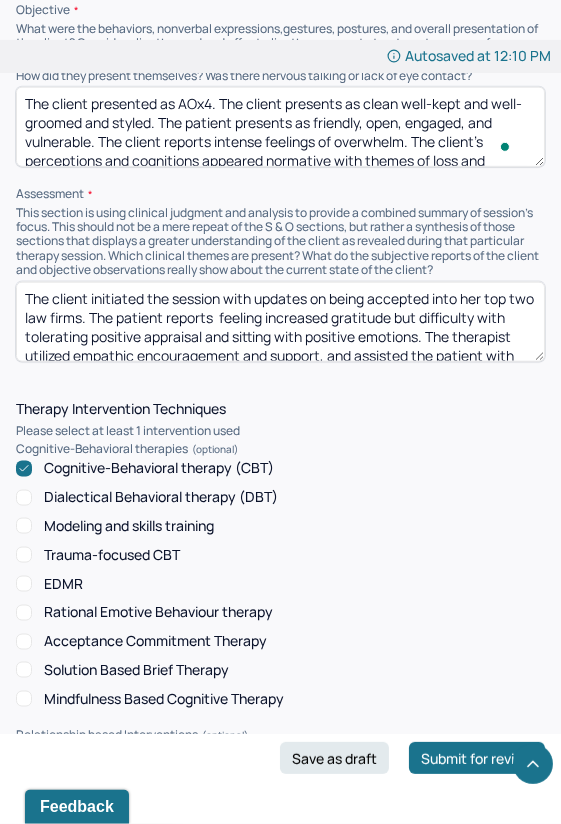 scroll, scrollTop: 47, scrollLeft: 0, axis: vertical 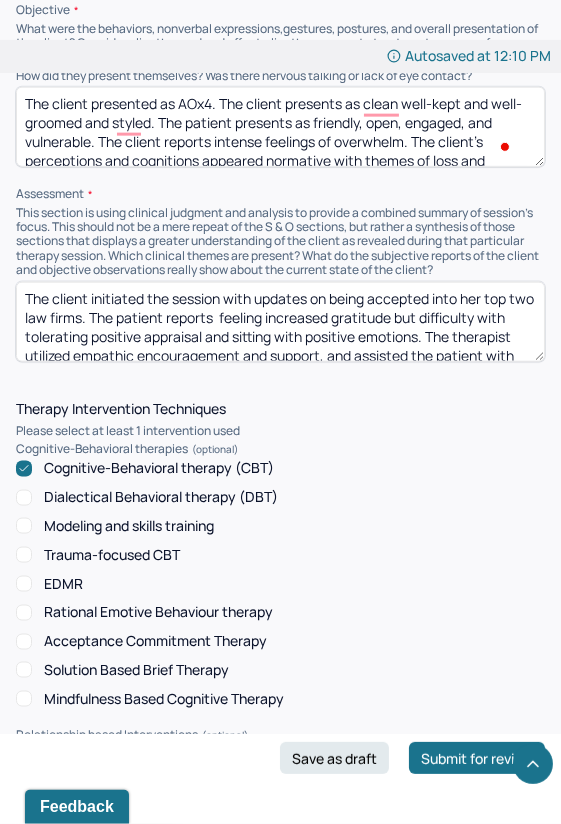 click on "The client presented as AOx4. The client presents as clean well-kept and well-groomed and styled. The patient presents as friendly, open, engaged, and vulnerable. The client reports intense feelings of overwhelm. The client's perceptions and cognitions appeared normative with themes of loss and pessimistic self-talk. The client presented as a reliable informant." at bounding box center [280, 127] 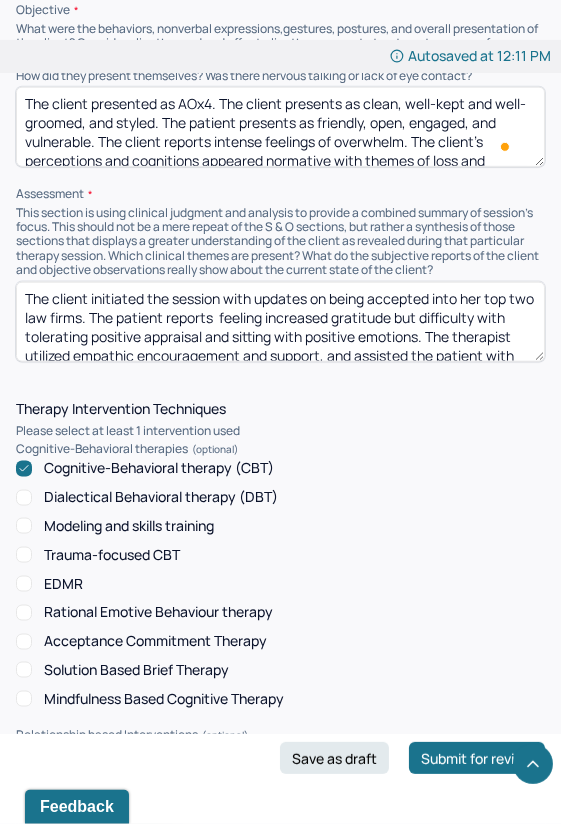scroll, scrollTop: 28, scrollLeft: 0, axis: vertical 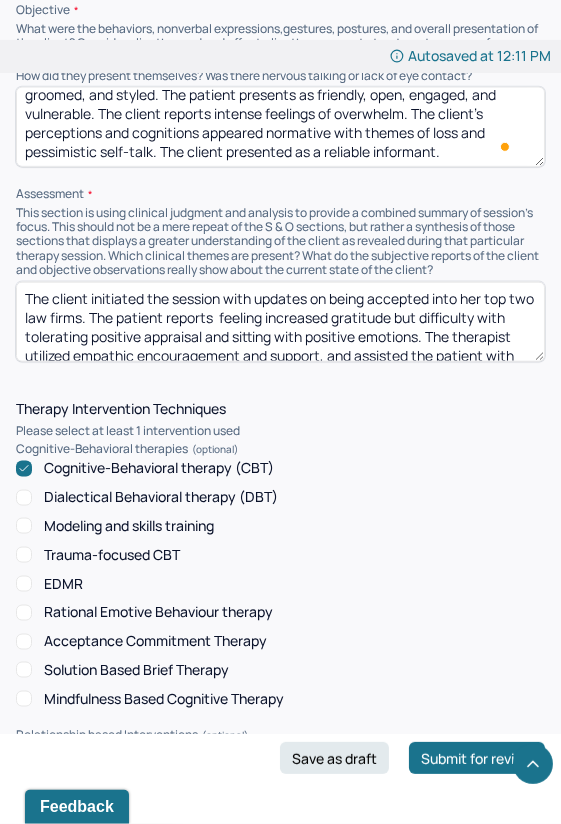 drag, startPoint x: 435, startPoint y: 111, endPoint x: 256, endPoint y: 127, distance: 179.71365 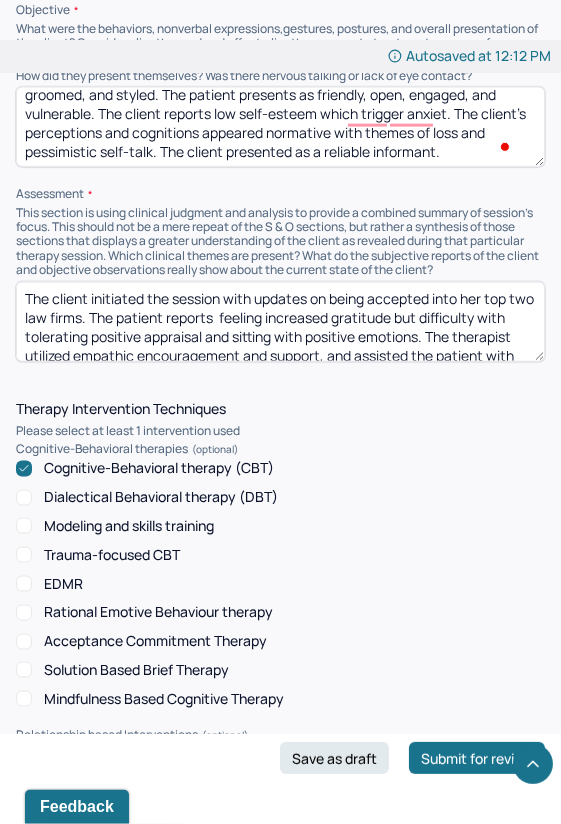 type on "The client presented as AOx4. The client presents as clean, well-kept and well-groomed, and styled. The patient presents as friendly, open, engaged, and vulnerable. The client reports low self-esteem which trigger anxiety. The client's perceptions and cognitions appeared normative with themes of loss and pessimistic self-talk. The client presented as a reliable informant." 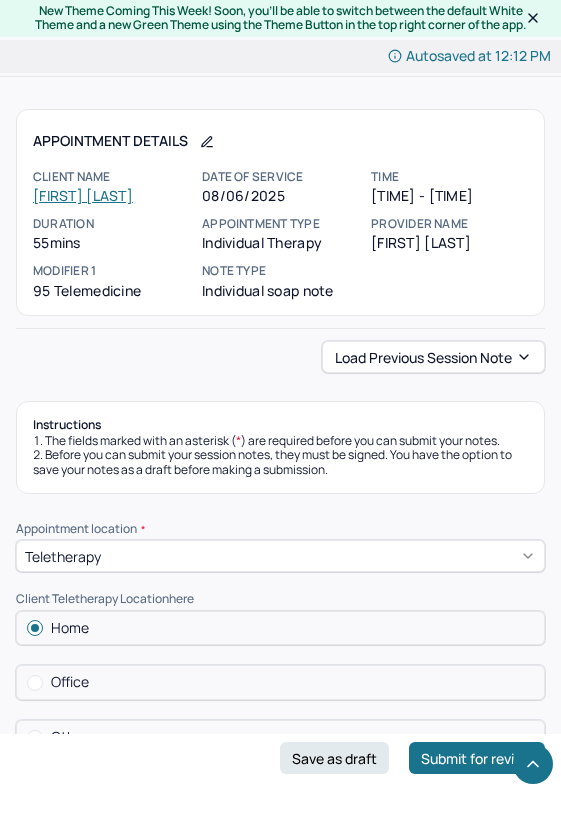 scroll, scrollTop: 1824, scrollLeft: 0, axis: vertical 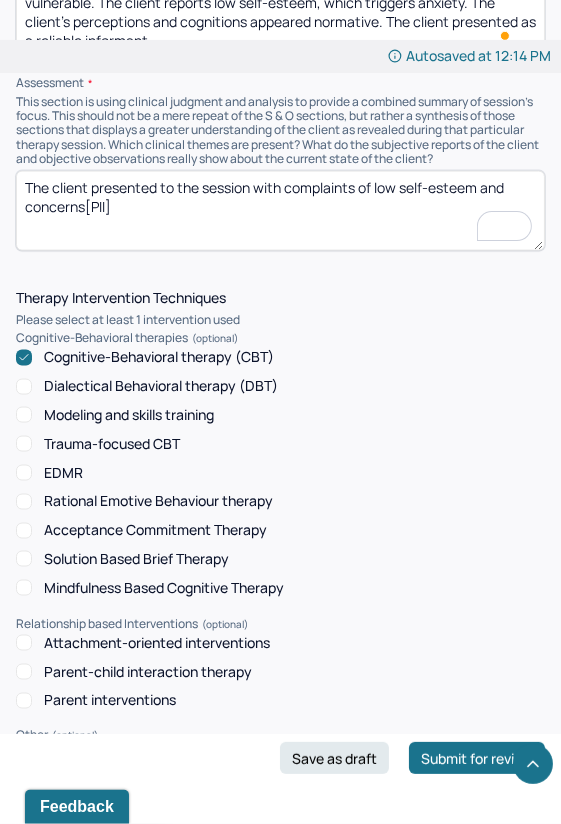 click on "The client presented to the session with complaints of low self-esteem, and concerns" at bounding box center (280, 211) 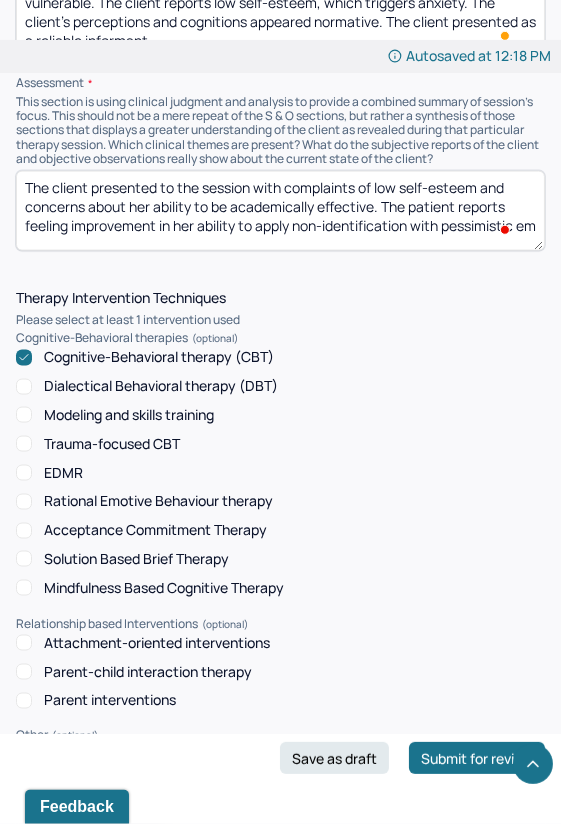 scroll, scrollTop: 4, scrollLeft: 0, axis: vertical 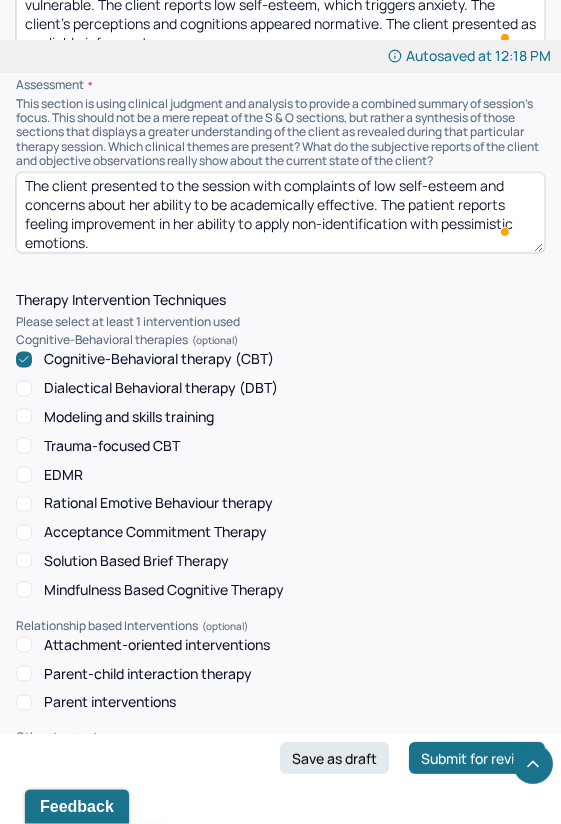 click on "The client presented to the session with complaints of low self-esteem and concerns about her ability to be academically effective. The patient reports feeling improvement in her ability to apply non-identification with pessimistic emotions." at bounding box center [280, 213] 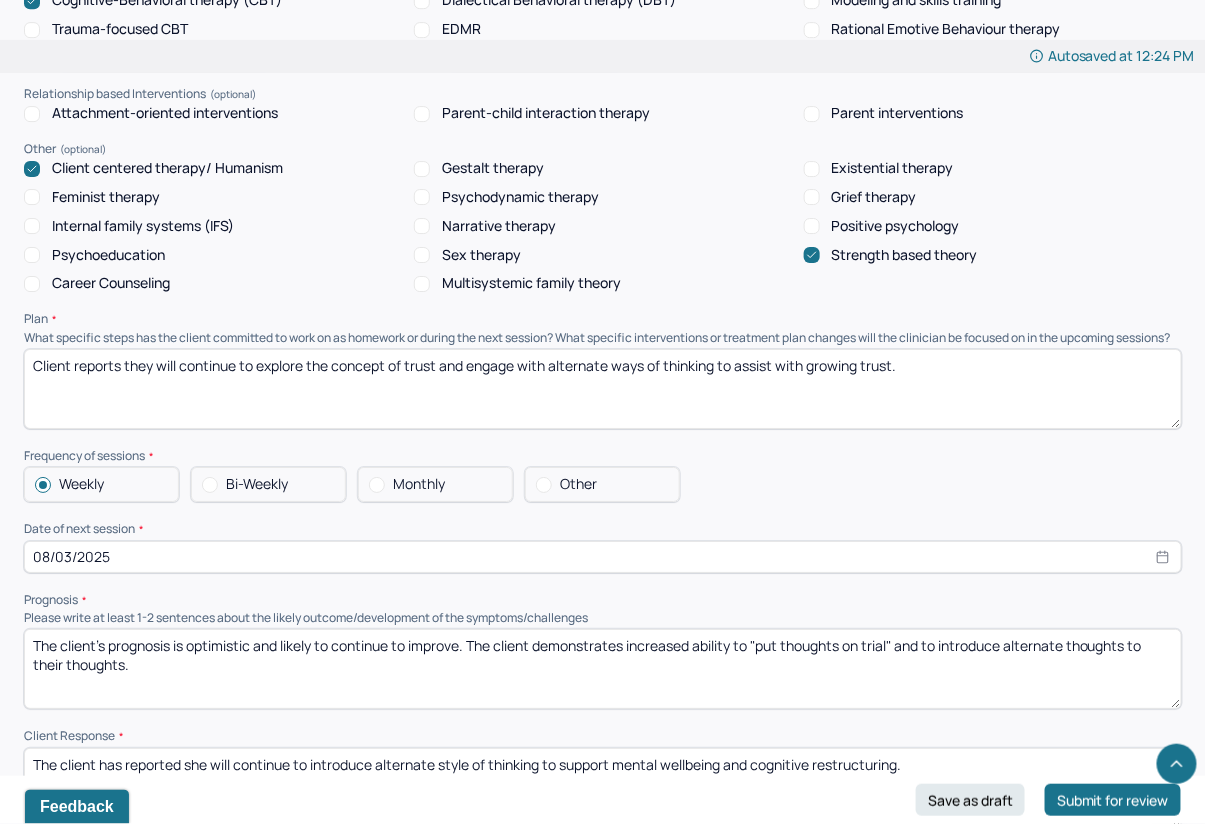 scroll, scrollTop: 0, scrollLeft: 0, axis: both 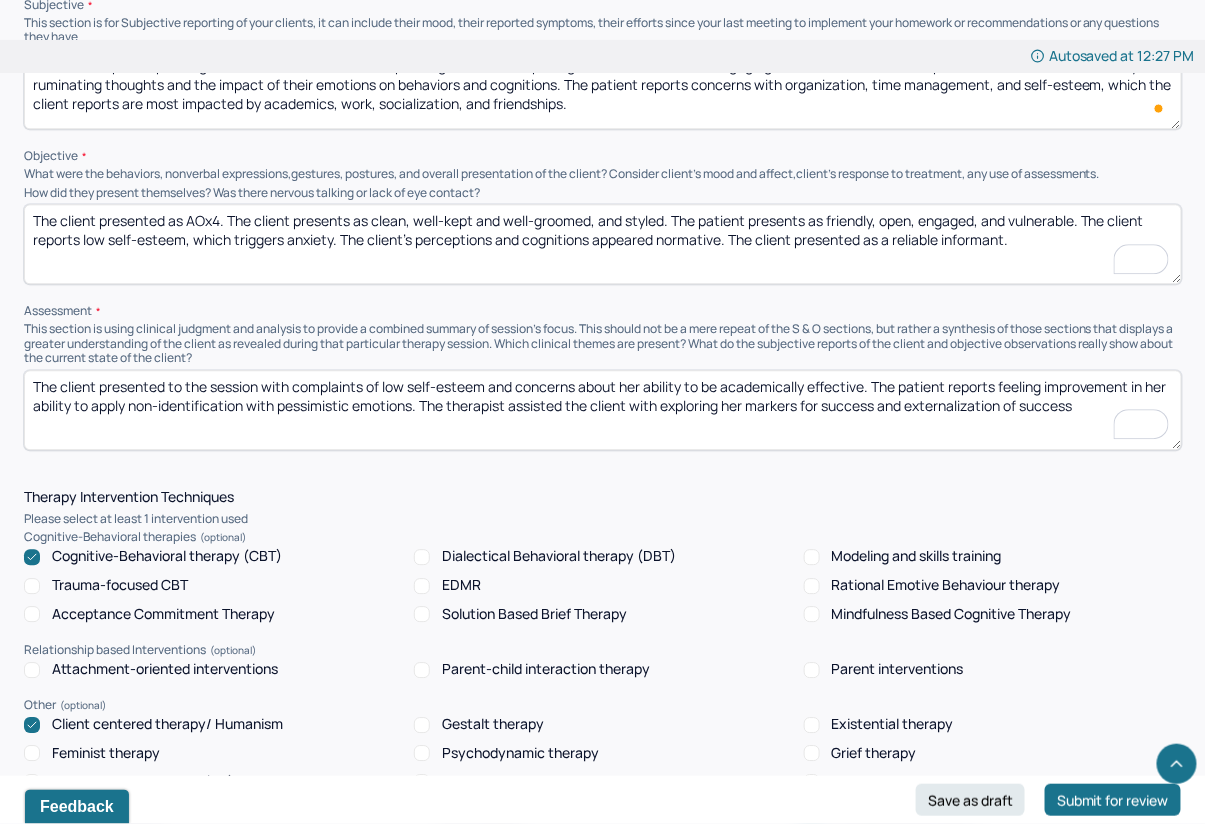 click on "The client presented to the session with complaints of low self-esteem and concerns about her ability to be academically effective. The patient reports feeling improvement in her ability to apply non-identification with pessimistic emotions. The therapist assisted the client with exploring her markers for success and externalization of success" at bounding box center (603, 410) 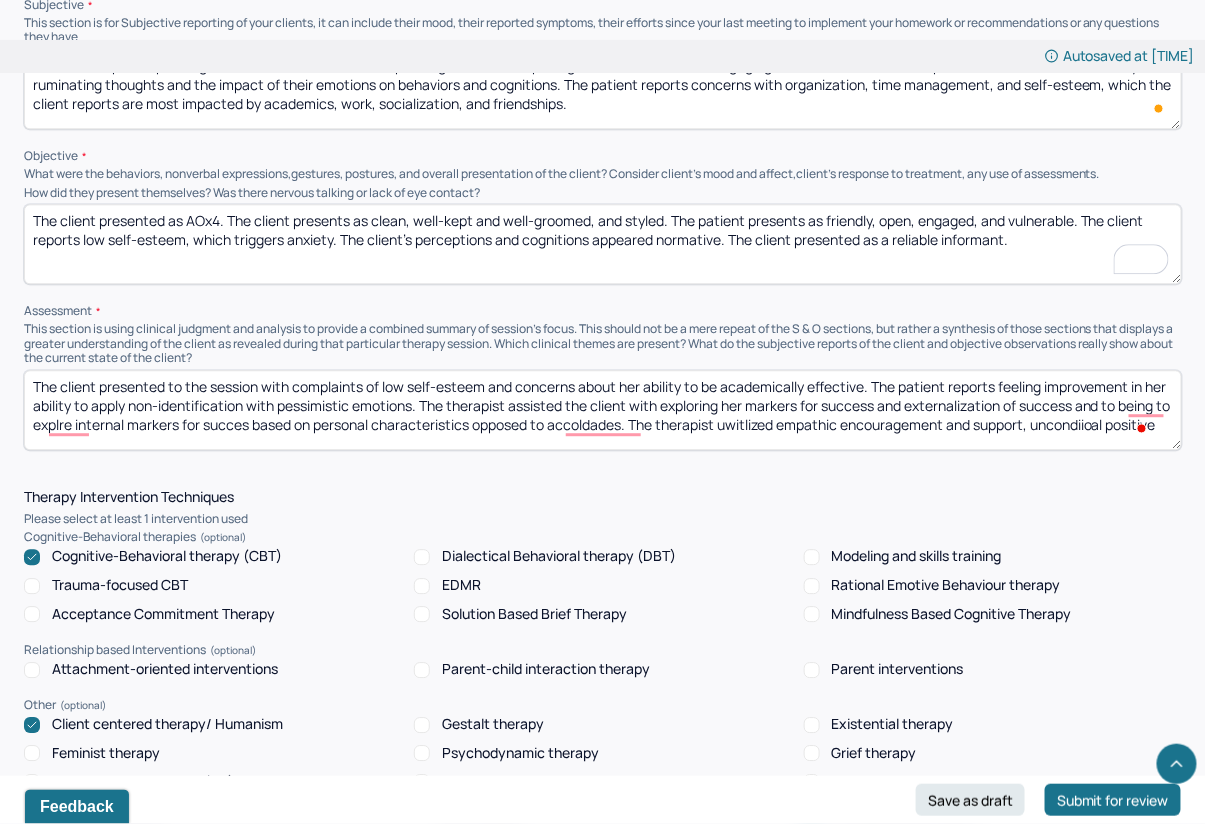 scroll, scrollTop: 4, scrollLeft: 0, axis: vertical 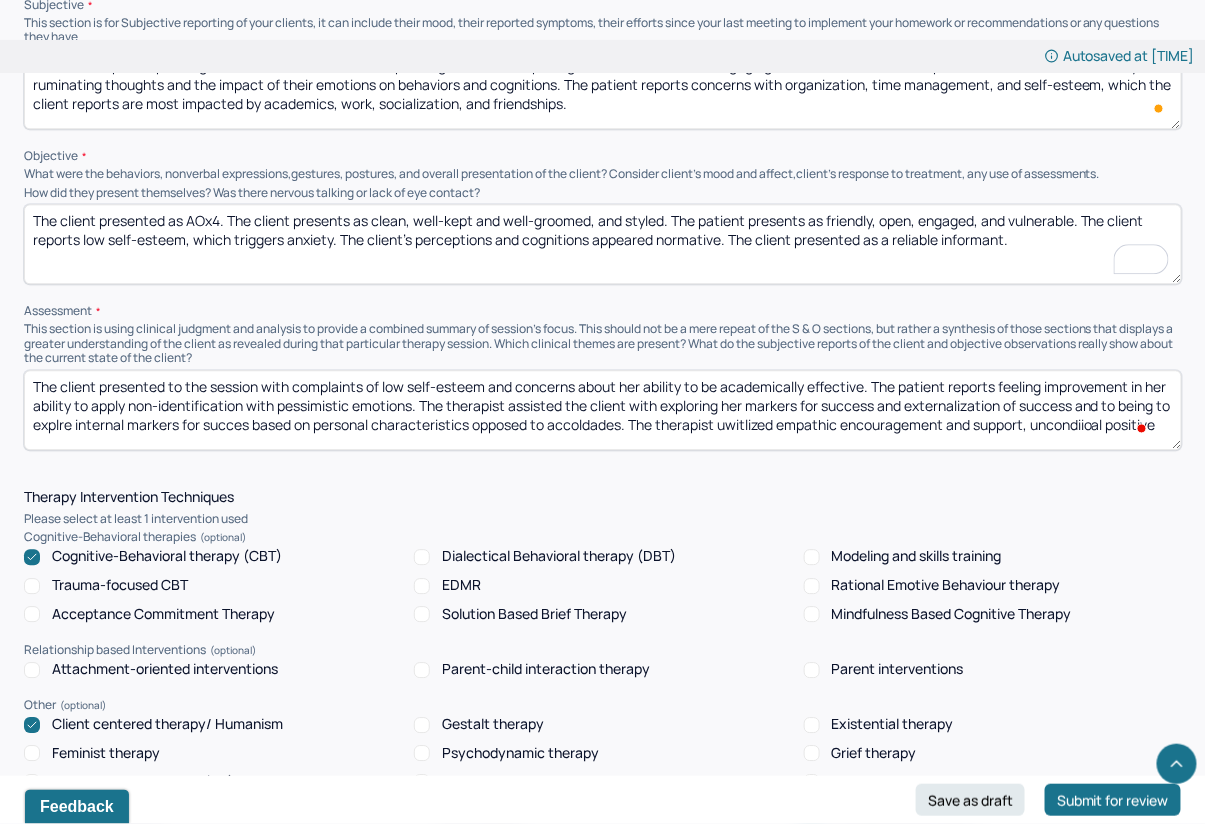 type on "The client presented to the session with complaints of low self-esteem and concerns about her ability to be academically effective. The patient reports feeling improvement in her ability to apply non-identification with pessimistic emotions. The therapist assisted the client with exploring her markers for success and externalization of success and to being to explre internal markers for succes based on personal characteristics opposed to accoldades. The therapist uwitlized empathic encouragement and support, uncondiioal positive" 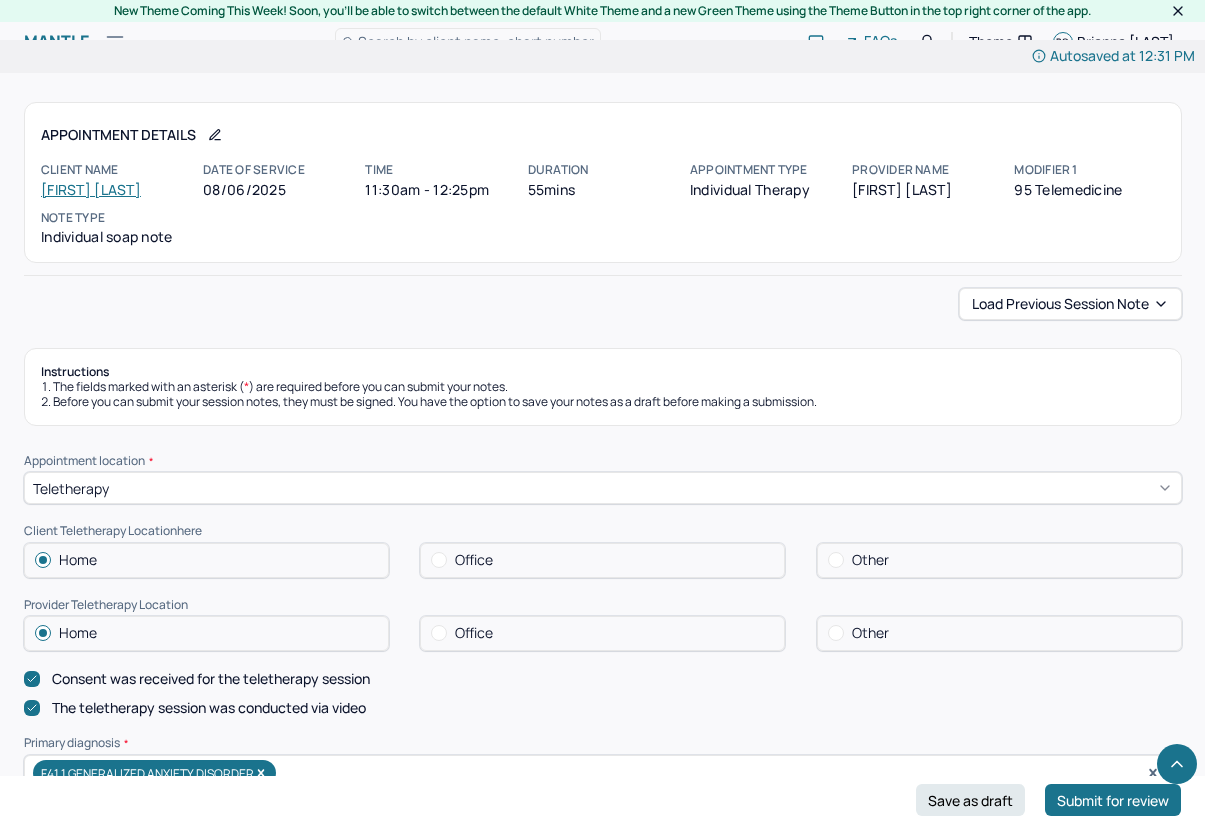scroll, scrollTop: 1266, scrollLeft: 0, axis: vertical 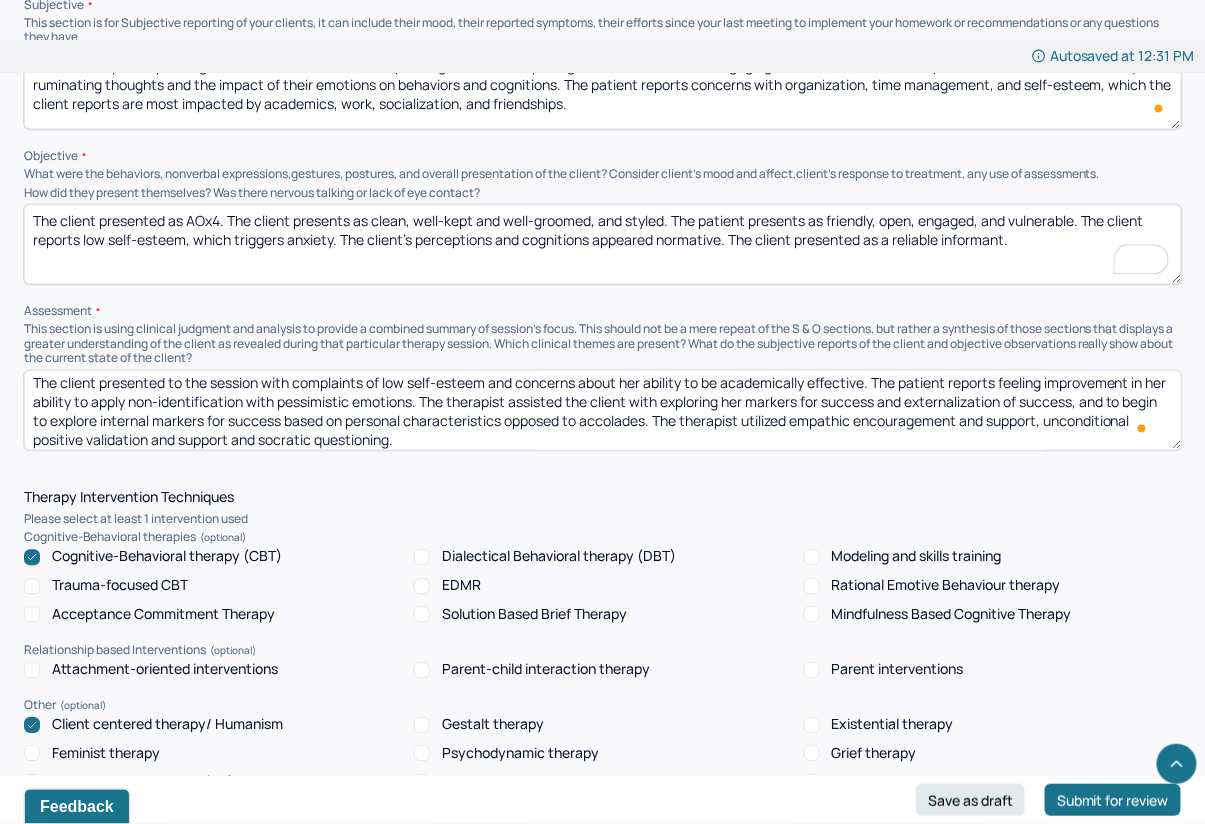 click on "The client presented to the session with complaints of low self-esteem and concerns about her ability to be academically effective. The patient reports feeling improvement in her ability to apply non-identification with pessimistic emotions. The therapist assisted the client with exploring her markers for success and externalization of success, and to begin to explore internal markers for success based on personal characteristics opposed to accolades. The therapist utilized empathic encouragement and support, unconditional positive validation and support and socratic questioning." at bounding box center [603, 410] 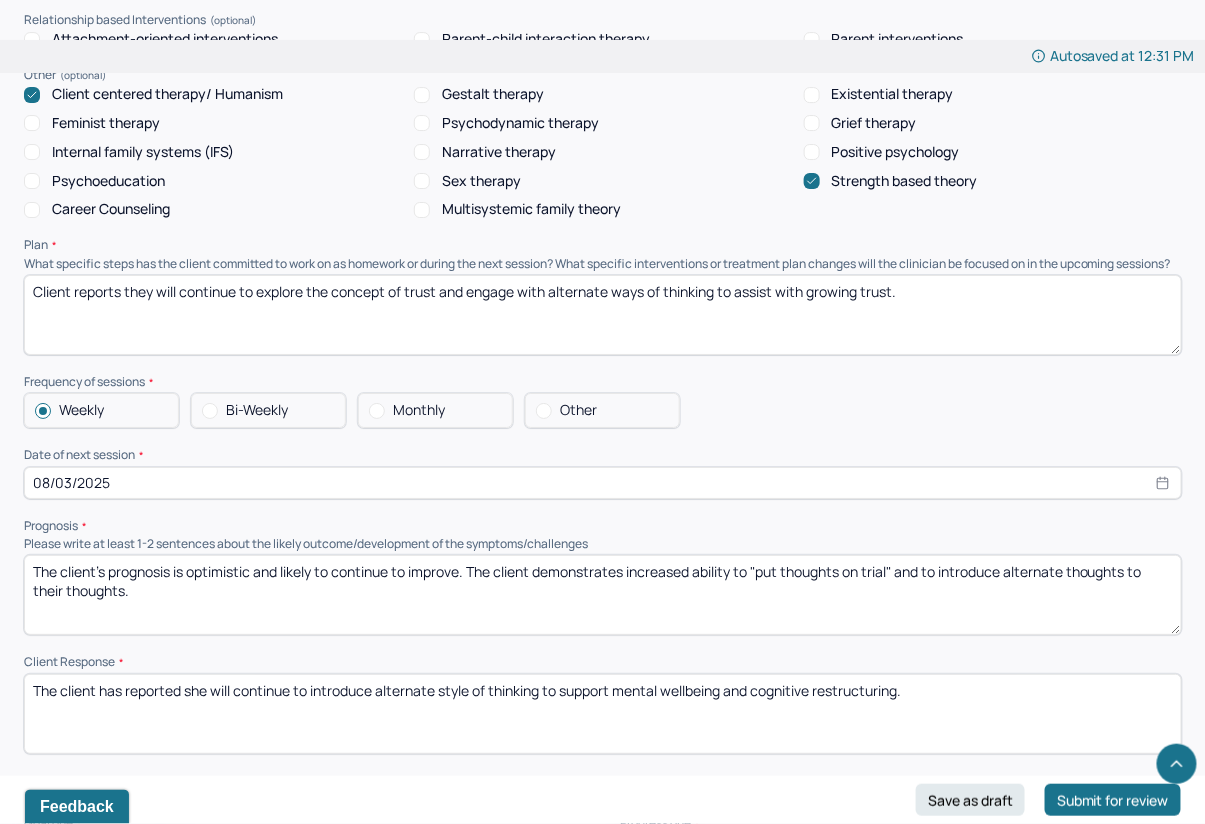 scroll, scrollTop: 1933, scrollLeft: 0, axis: vertical 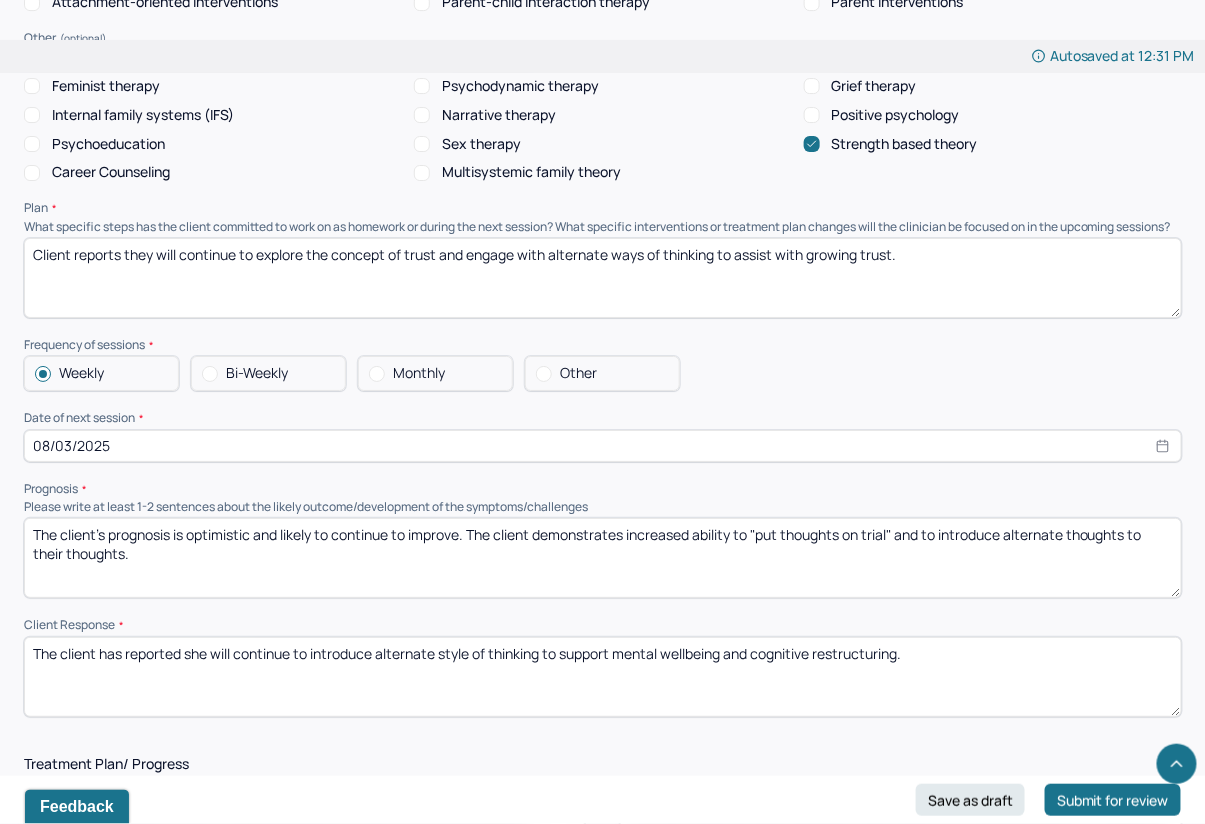 type on "The client presented to the session with complaints of low self-esteem and concerns about her ability to be academically effective. The patient reports feeling improvement in her ability to apply non-identification with pessimistic emotions. The therapist assisted the client with exploring her markers for success and externalization of success, and to begin to explore internal markers for success based on personal characteristics opposed to accolades. The therapist utilized empathic encouragement and support, unconditional positive validation, solution sourcing and support and socratic questioning." 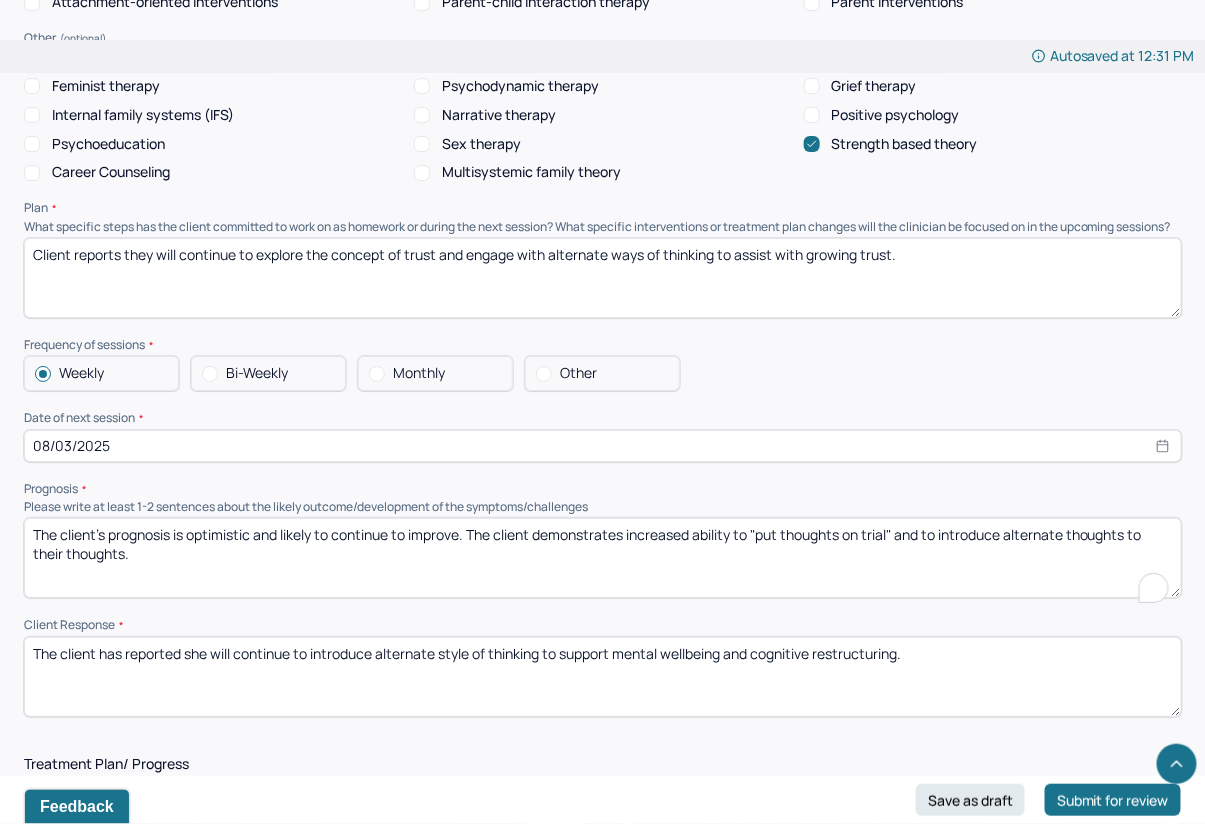 click on "The client's prognosis is optimistic and likely to continue to improve. The client demonstrates increased ability to "put thoughts on trial" and to introduce alternate thoughts to their thoughts." at bounding box center (603, 558) 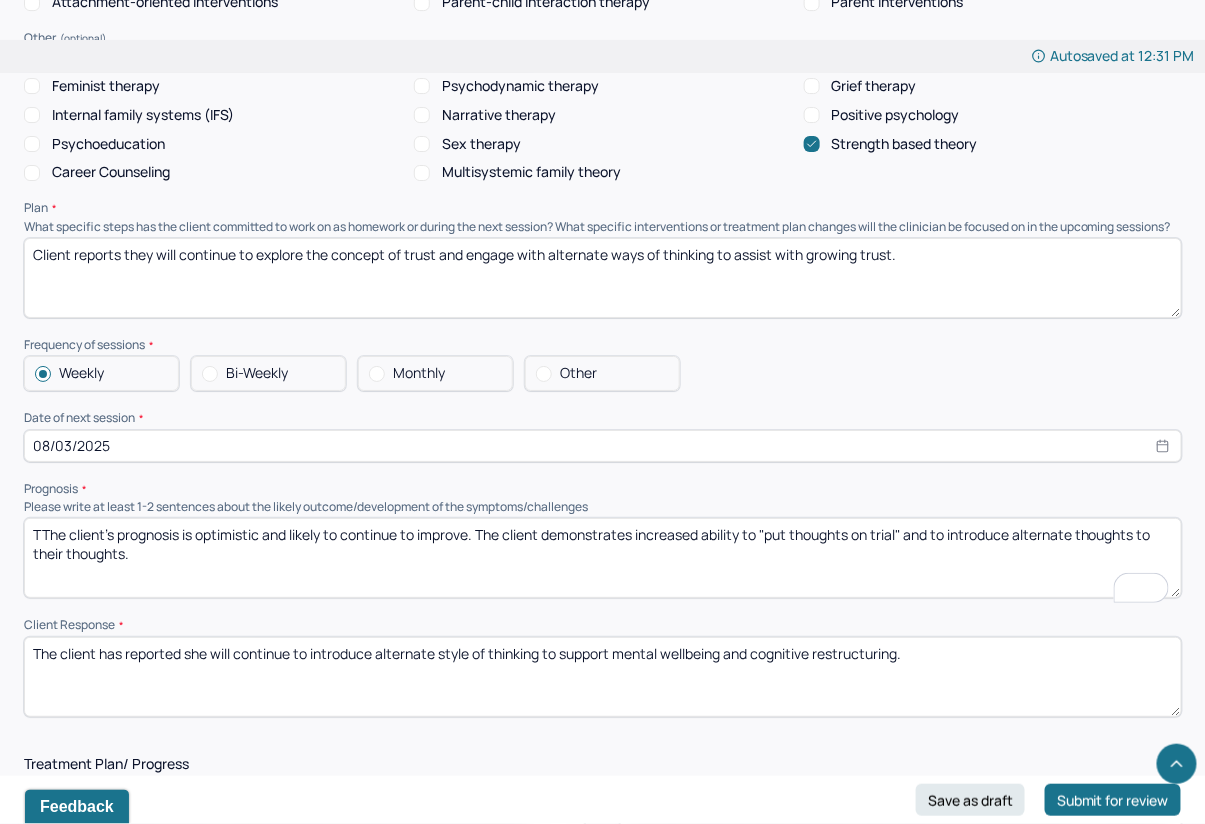 scroll, scrollTop: 4, scrollLeft: 0, axis: vertical 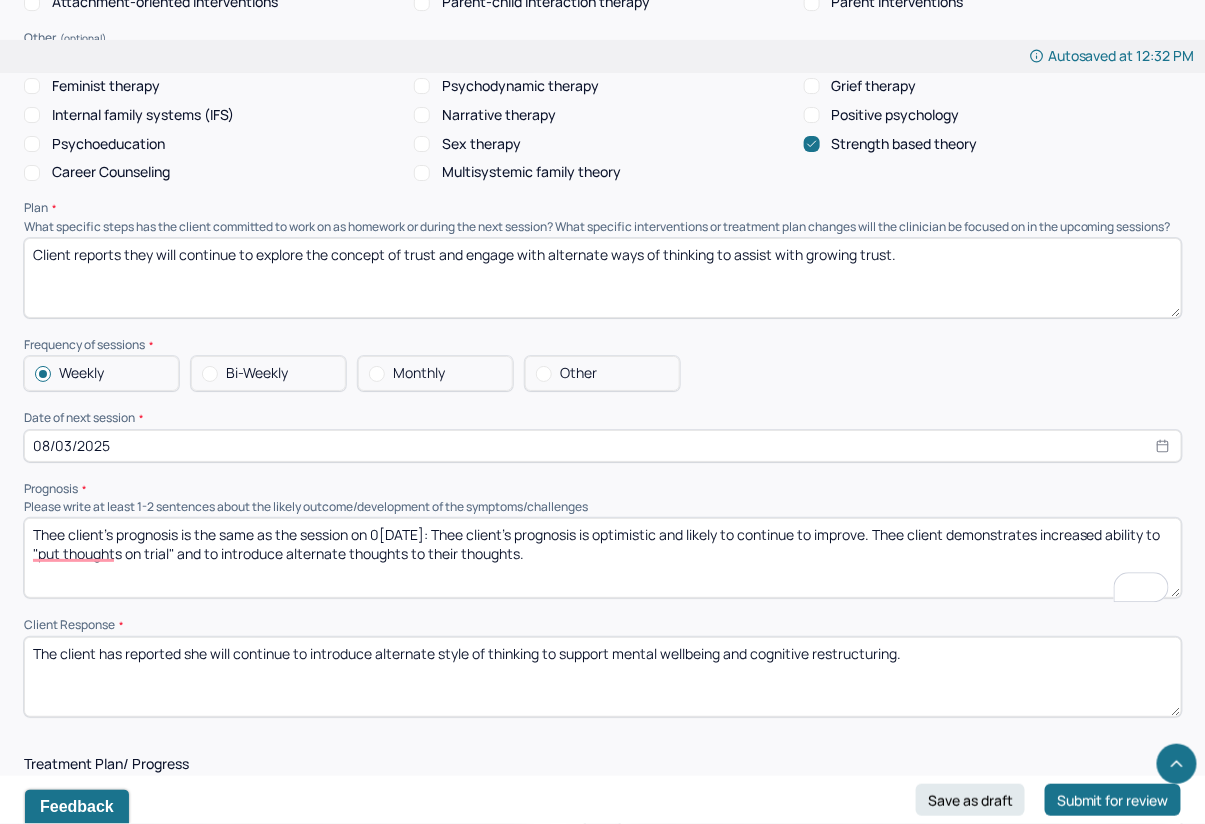 type on "Thee client's prognosis is the same as the session on 08/03/25: The client's prognosis is optimistic and likely to continue to improve. The client demonstrates increased ability to "put thoughts on trial" and to introduce alternate thoughts to their thoughts." 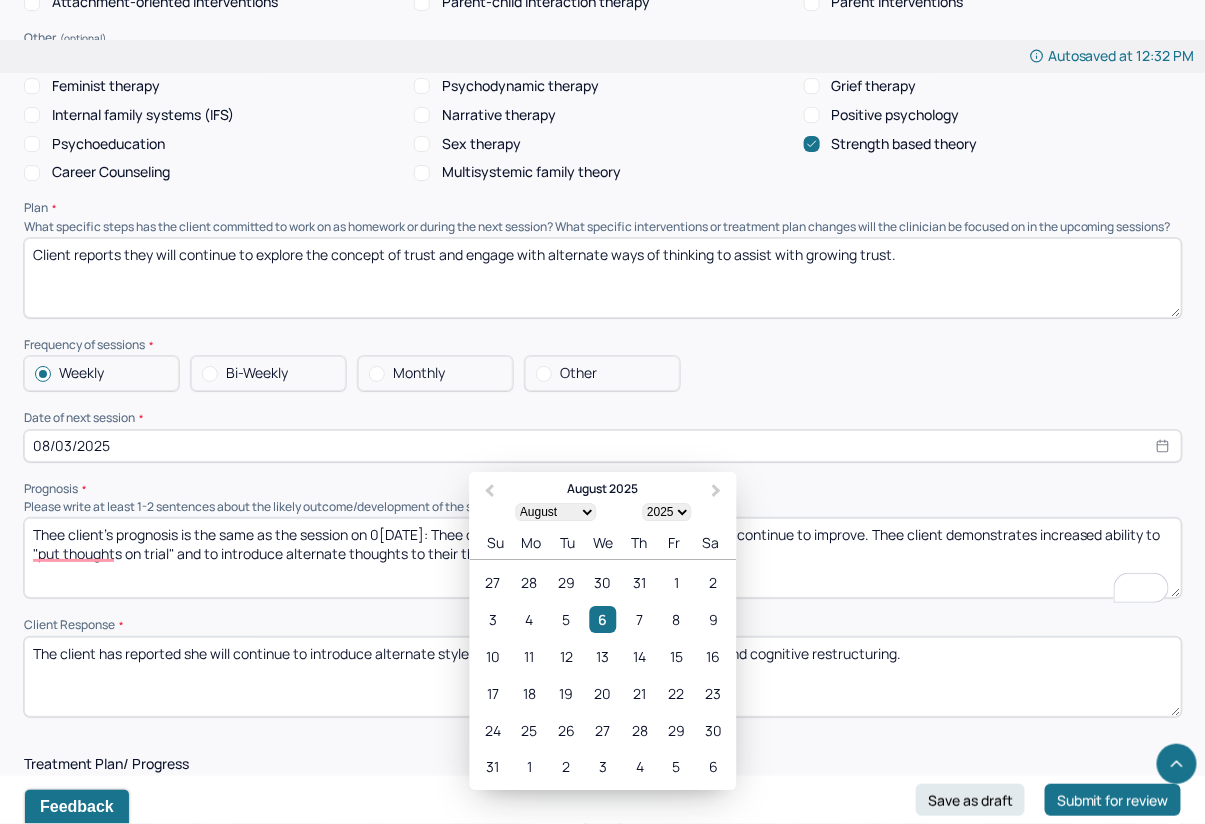 click at bounding box center (544, 374) 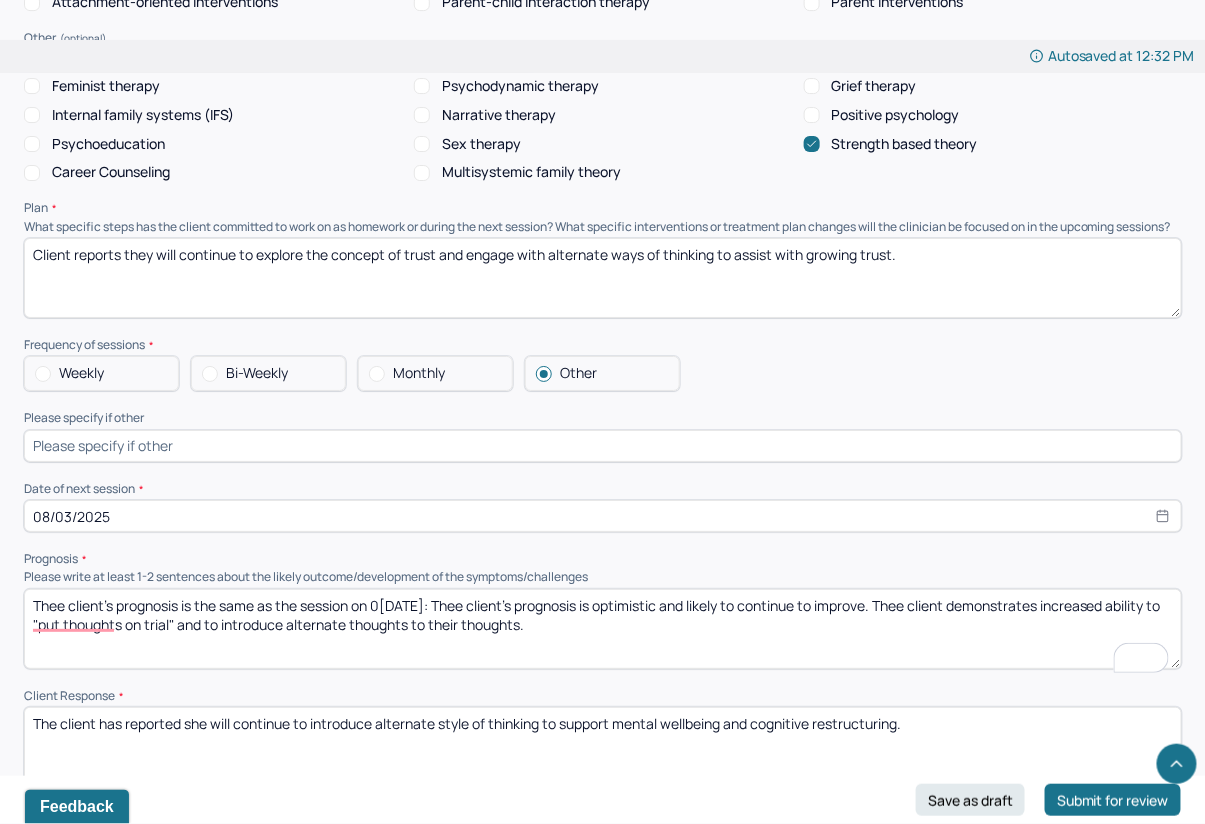 click on "08/03/2025" at bounding box center [603, 516] 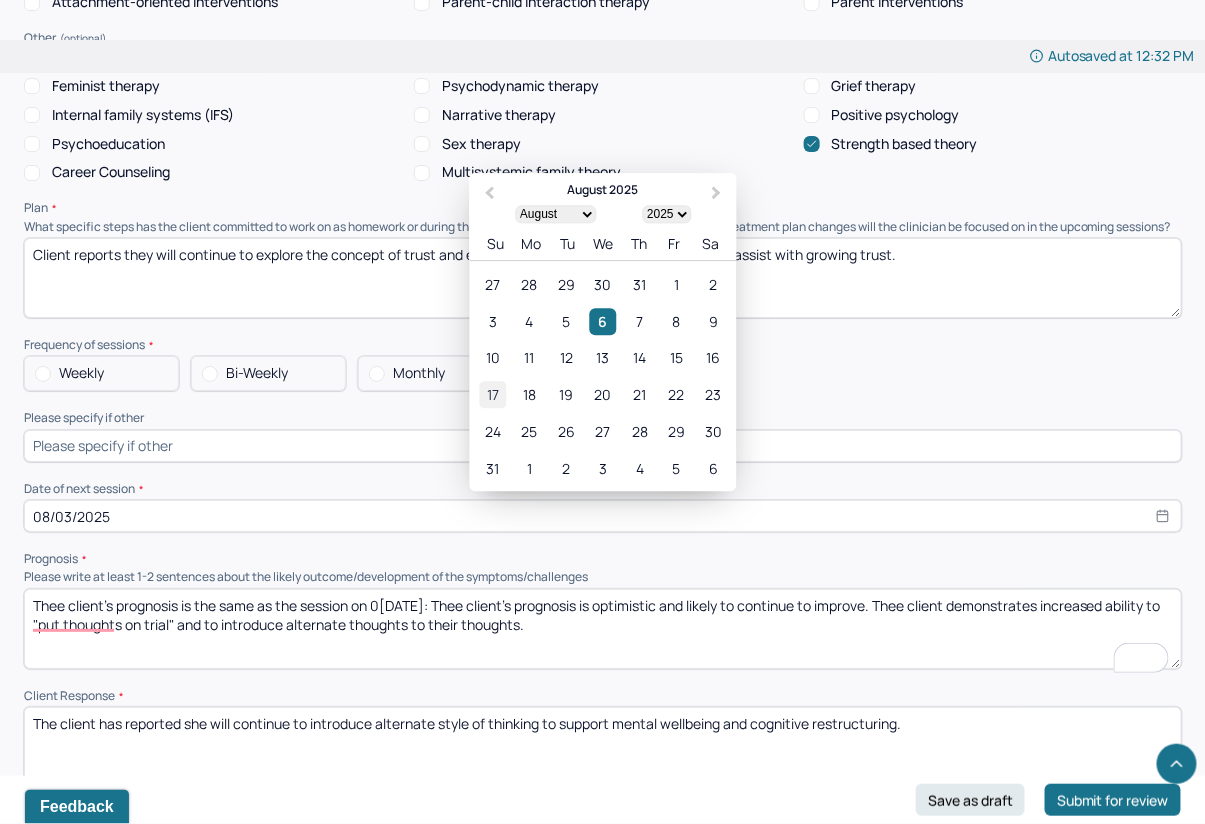click on "17" at bounding box center (492, 394) 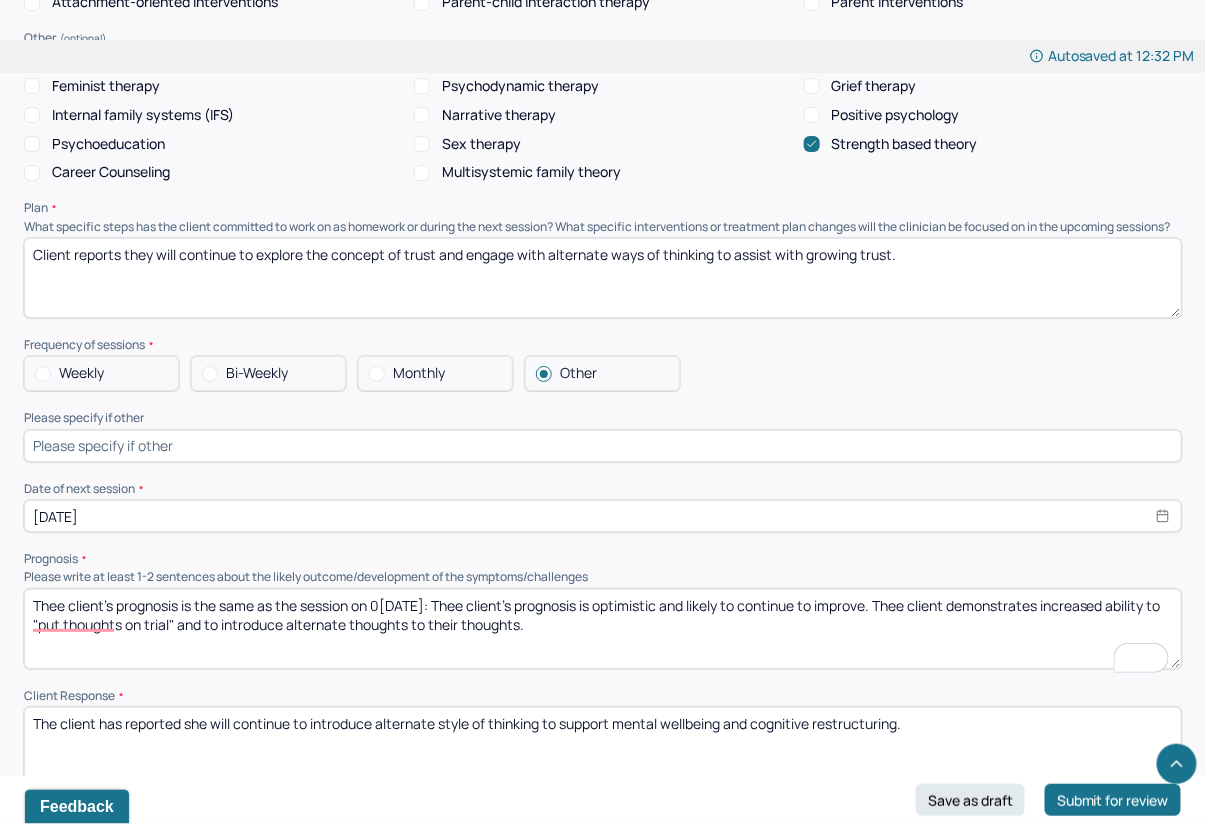 click on "Please specify if other" at bounding box center (603, 436) 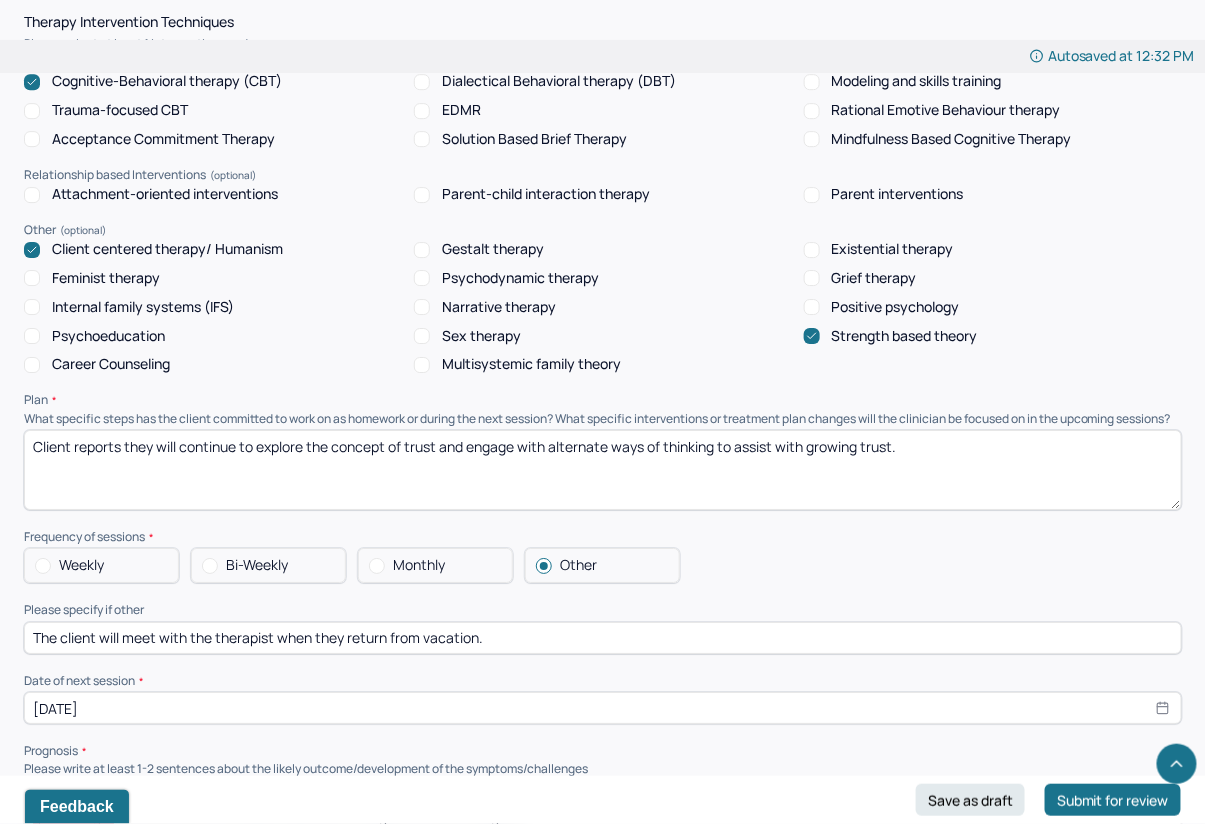 scroll, scrollTop: 1711, scrollLeft: 0, axis: vertical 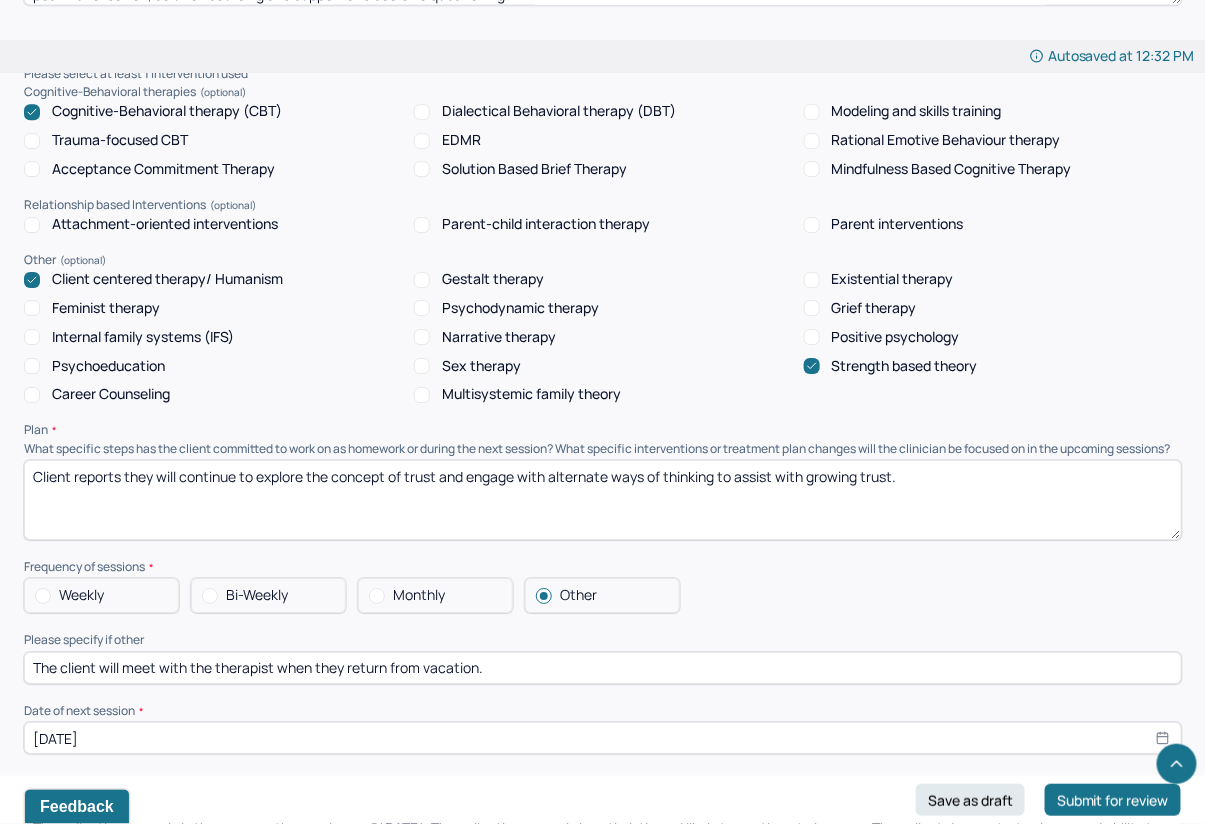 type on "The client will meet with the therapist when they return from vacation." 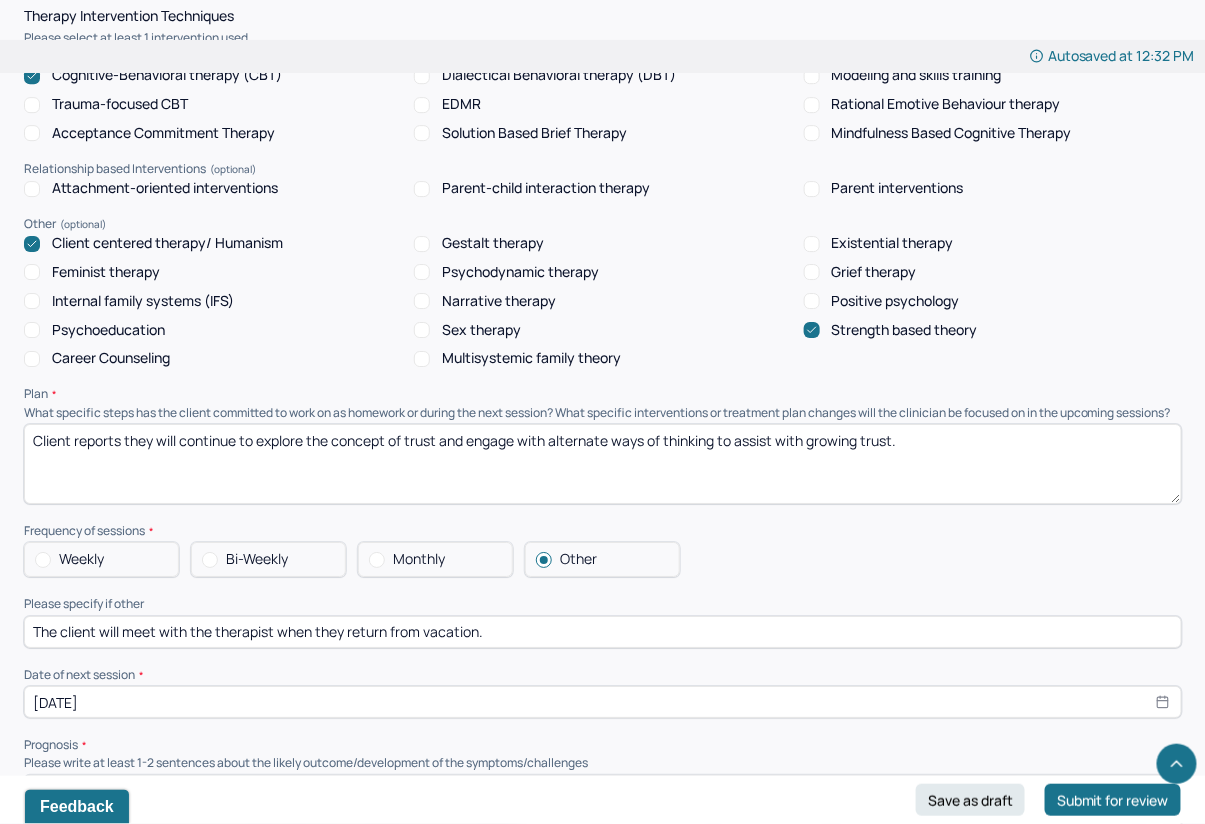 scroll, scrollTop: 1822, scrollLeft: 0, axis: vertical 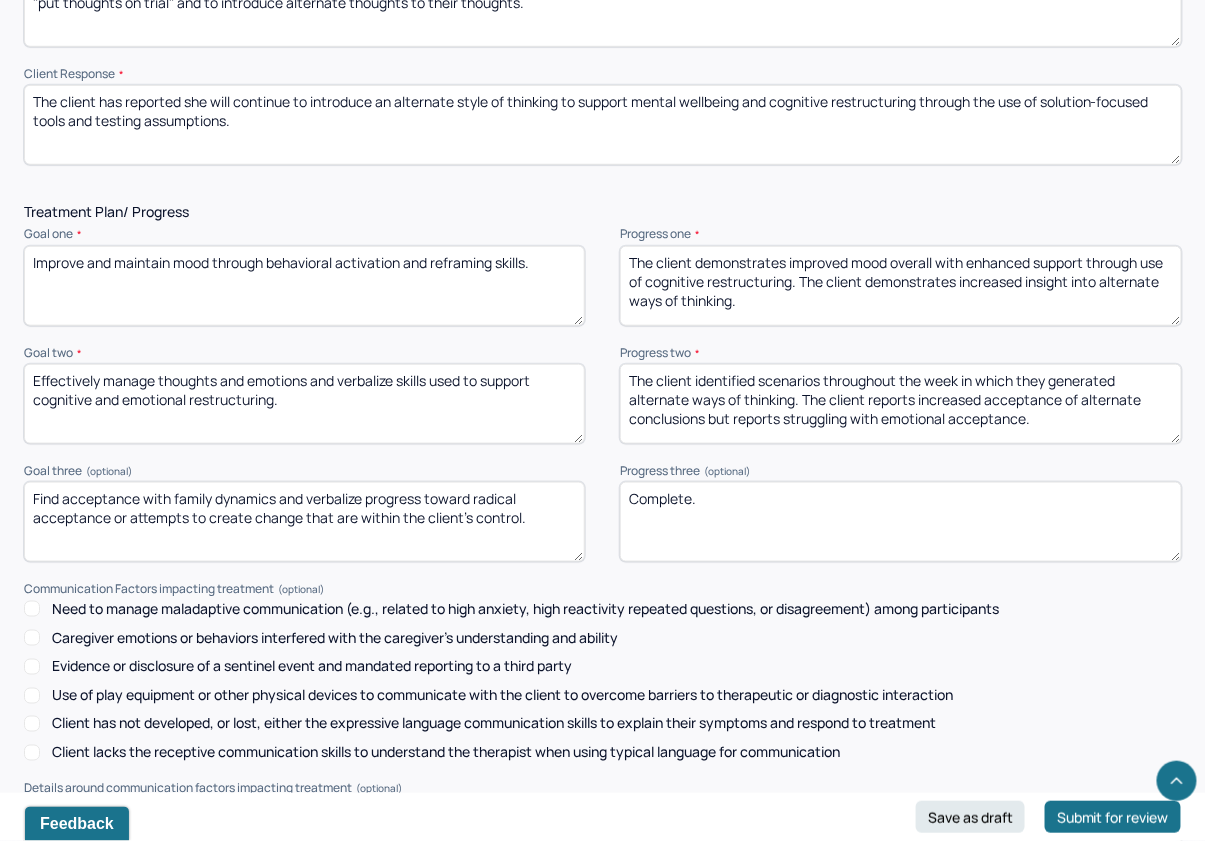 drag, startPoint x: 1, startPoint y: 118, endPoint x: 47, endPoint y: 113, distance: 46.270943 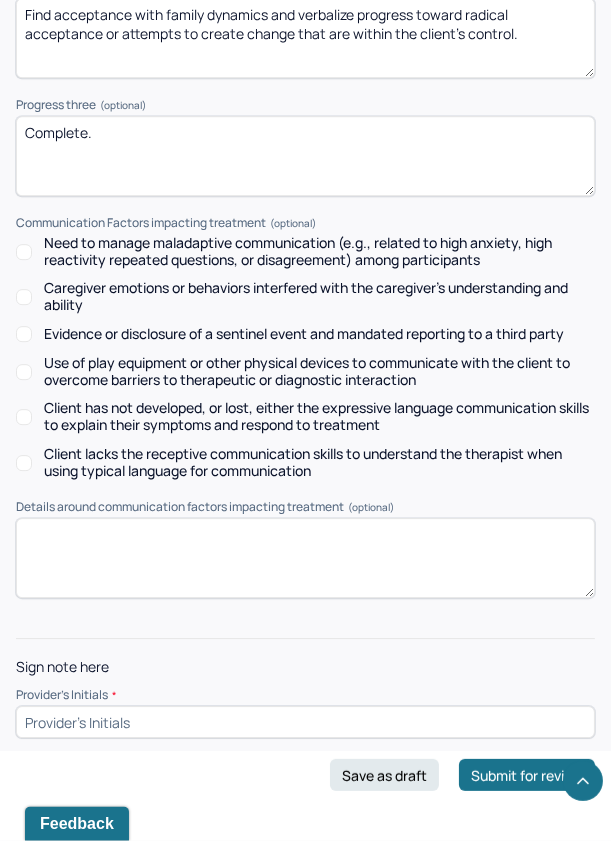 scroll, scrollTop: 4200, scrollLeft: 0, axis: vertical 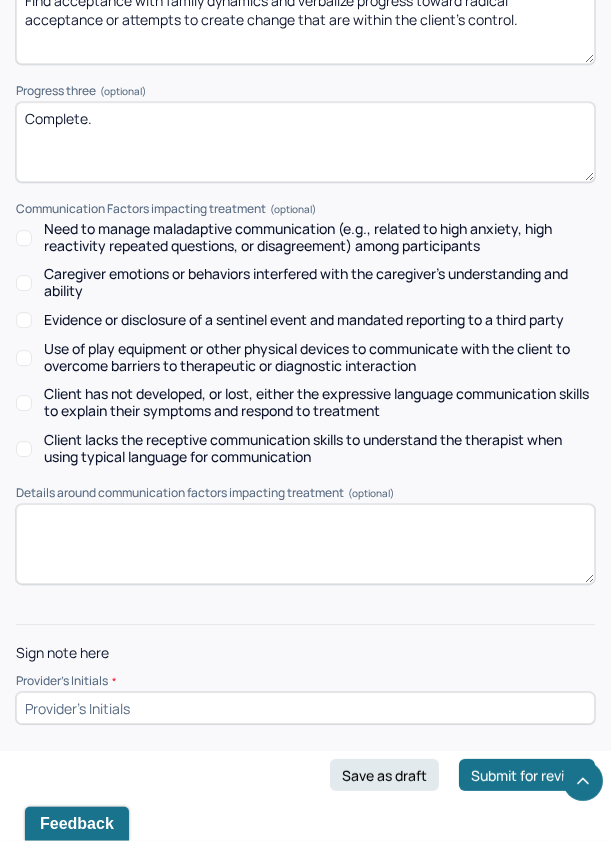 click at bounding box center (305, 708) 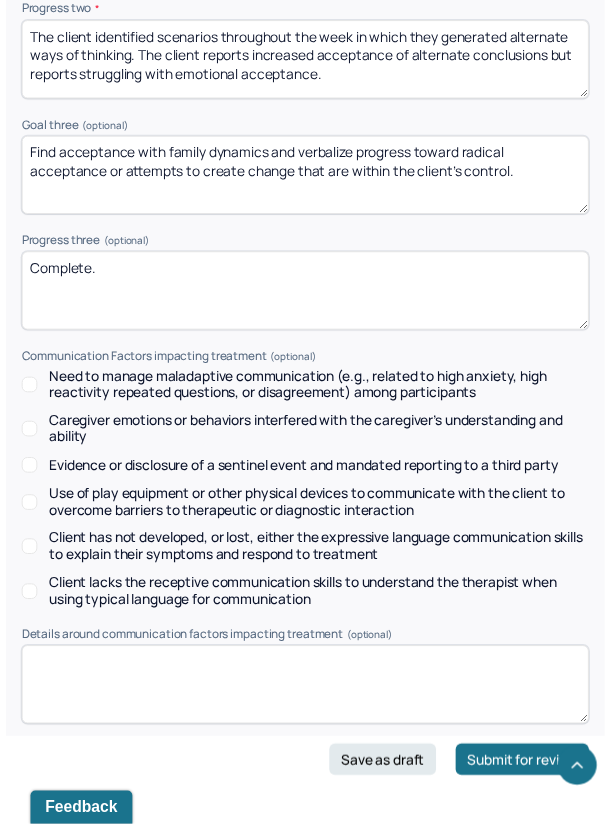 scroll, scrollTop: 3977, scrollLeft: 0, axis: vertical 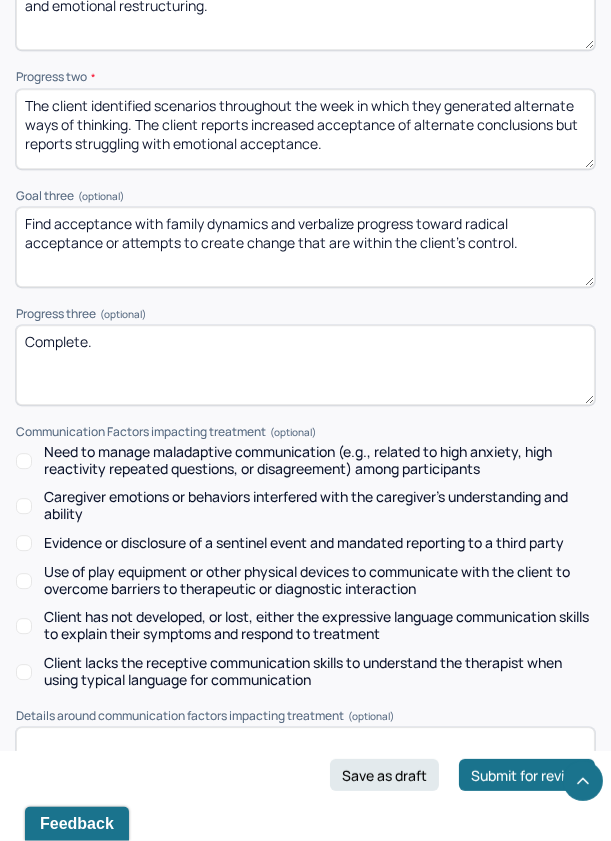 type on "BC" 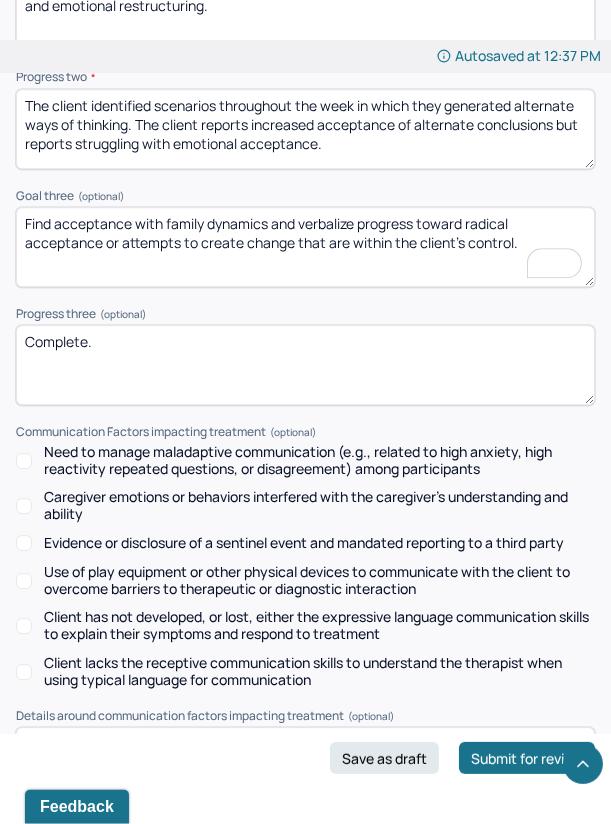 drag, startPoint x: 543, startPoint y: 245, endPoint x: 21, endPoint y: 225, distance: 522.383 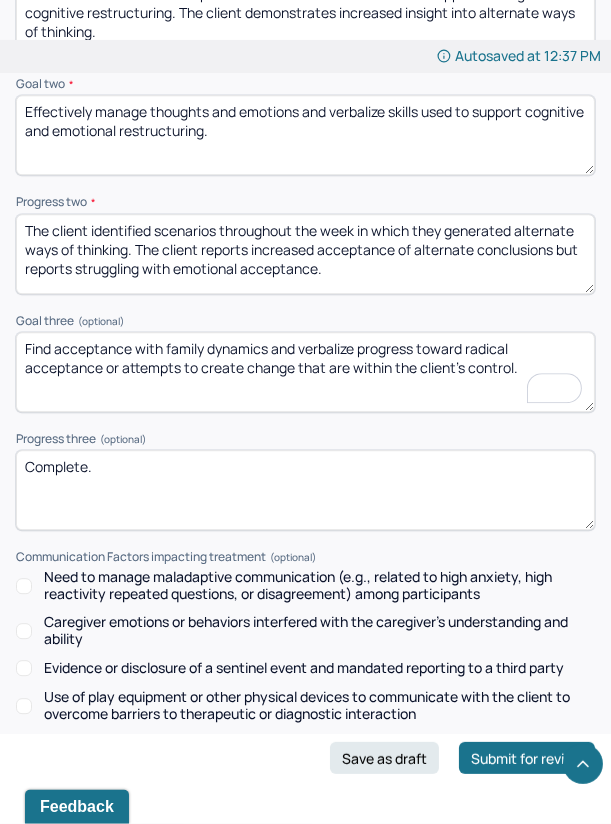 scroll, scrollTop: 3845, scrollLeft: 0, axis: vertical 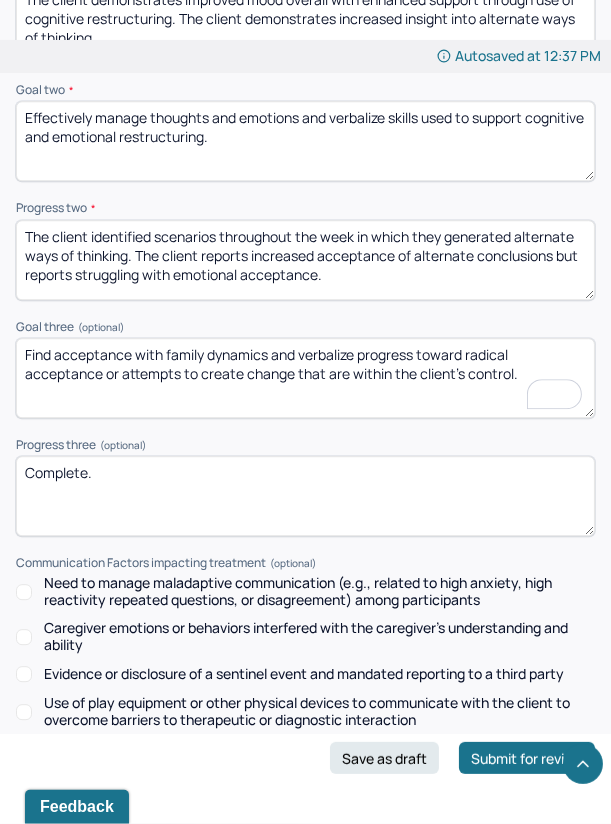 drag, startPoint x: 333, startPoint y: 305, endPoint x: 333, endPoint y: 280, distance: 25 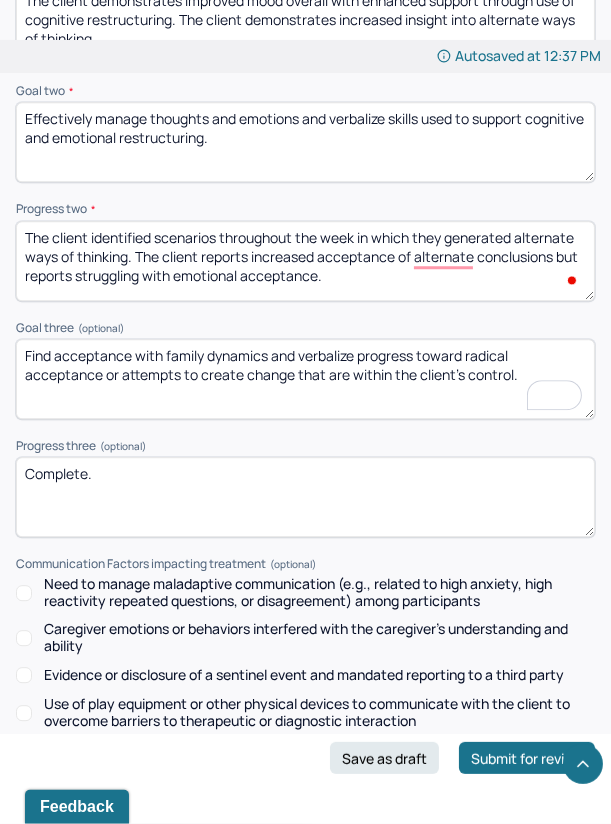 drag, startPoint x: 341, startPoint y: 276, endPoint x: 13, endPoint y: 234, distance: 330.6781 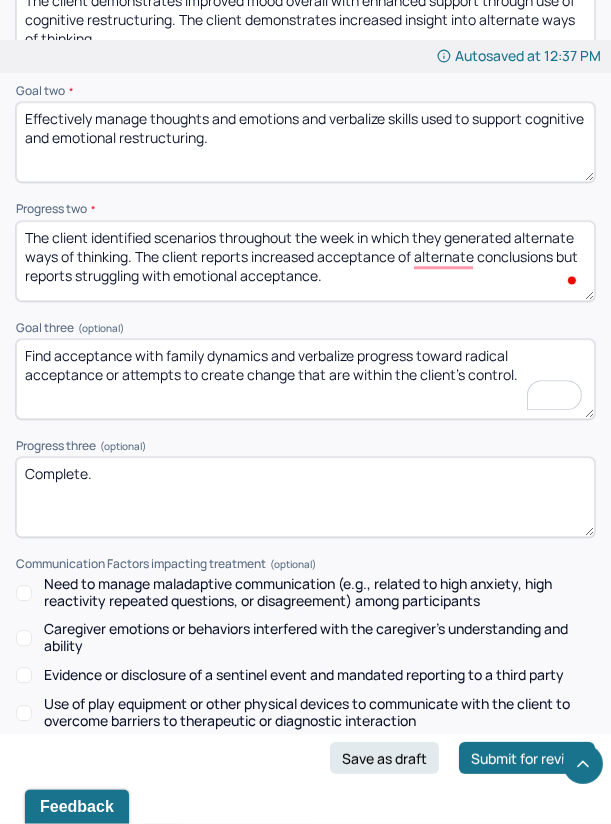 click on "Autosaved at 12:37 PM Appointment Details Client name [NAME] [LAST] Date of service 08/06/2025 Time 11:30am - 12:25pm Duration 55mins Appointment type individual therapy Provider name [NAME] [LAST] Modifier 1 95 Telemedicine Note type Individual soap note Load previous session note Instructions The fields marked with an asterisk ( * ) are required before you can submit your notes. Before you can submit your session notes, they must be signed. You have the option to save your notes as a draft before making a submission. Appointment location * Teletherapy Client Teletherapy Location here Home Office Other Provider Teletherapy Location Home Office Other Consent was received for the teletherapy session The teletherapy session was conducted via video Primary diagnosis * F41.1 GENERALIZED ANXIETY DISORDER Secondary diagnosis (optional) F90.9 ADHD UNSPECIFIED TYPE Tertiary diagnosis (optional) F33.1 MAJOR DEPRESSIVE DISORDER, RECURRENT EPISODE, MODERATE Emotional / Behavioural symptoms demonstrated * Causing" at bounding box center (305, -1287) 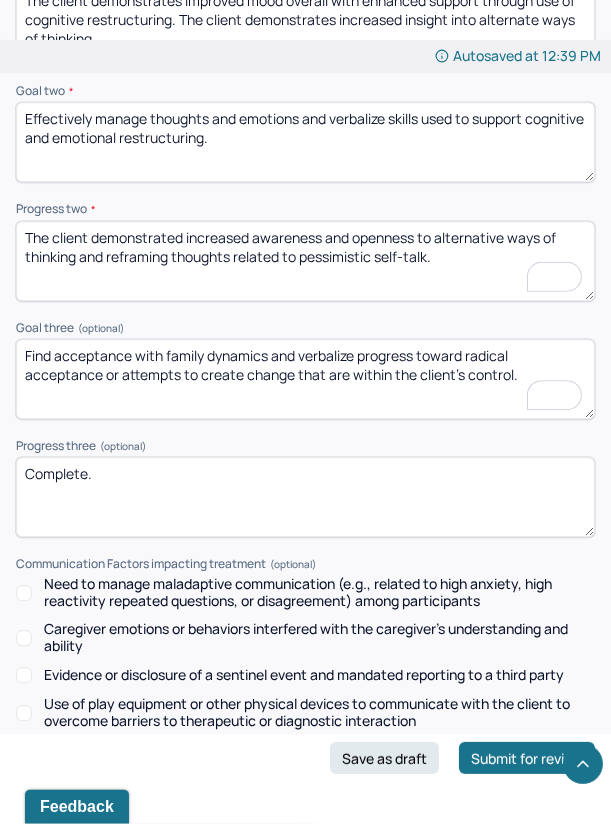 click on "The client demonstrated increased awareness and openness to alternative ways of thinking and reframing thoughts related to pessimisc self-talk." at bounding box center (305, 261) 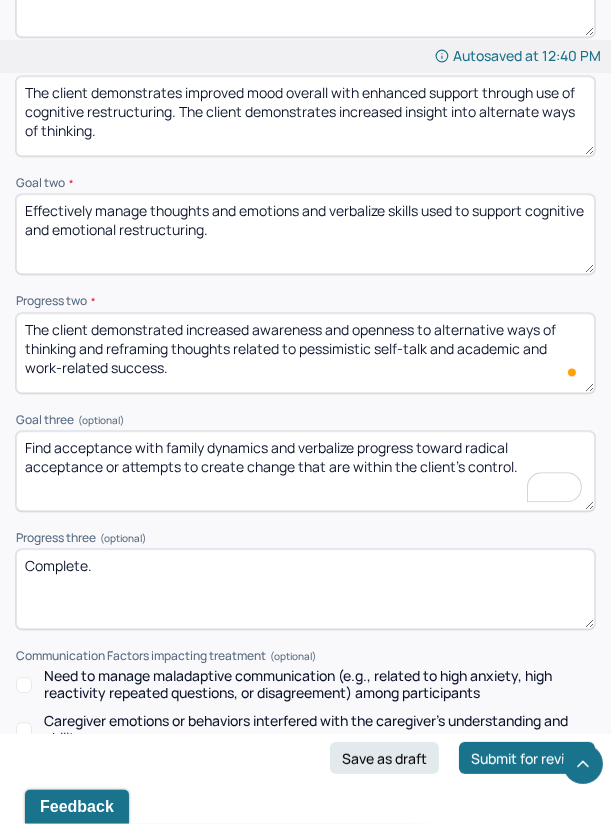 scroll, scrollTop: 3734, scrollLeft: 0, axis: vertical 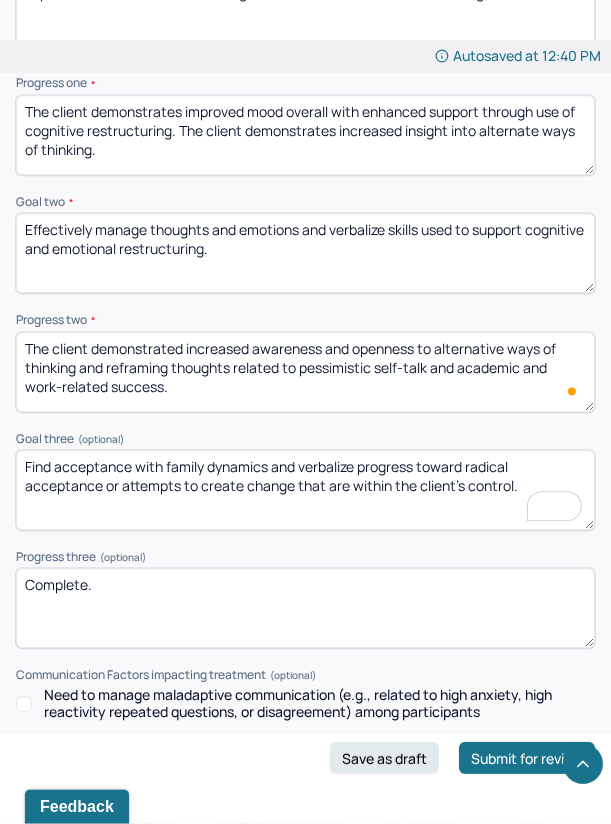 type on "The client demonstrated increased awareness and openness to alternative ways of thinking and reframing thoughts related to pessimistic self-talk and academic and work-related success." 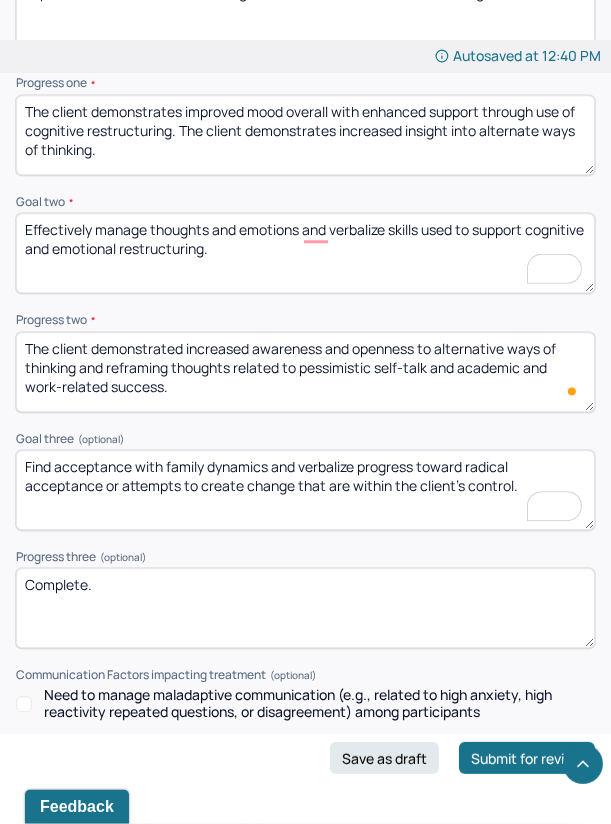 drag, startPoint x: 302, startPoint y: 252, endPoint x: 14, endPoint y: 238, distance: 288.3401 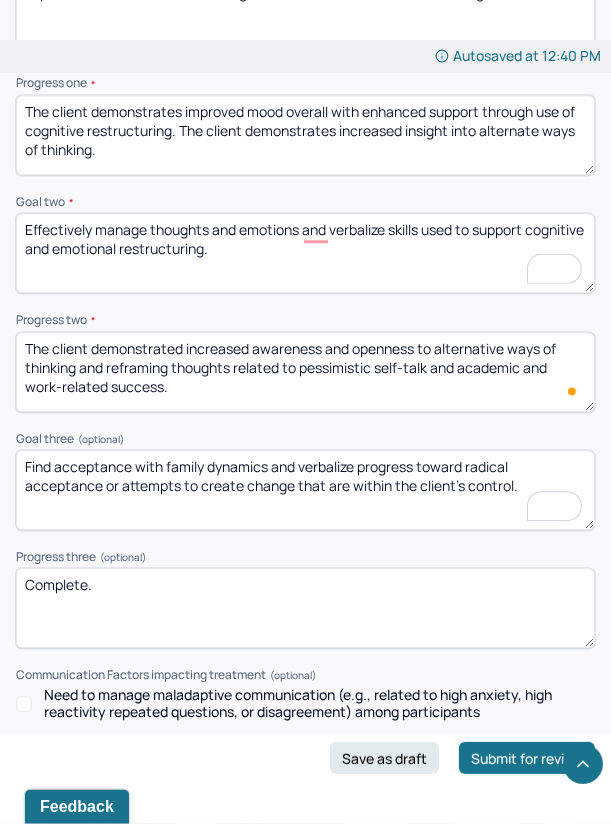 click on "Autosaved at 12:40 PM Appointment Details Client name Mahalia Mathelier Date of service 08/06/2025 Time 11:30am - 12:25pm Duration 55mins Appointment type individual therapy Provider name Brianna Campbell Modifier 1 95 Telemedicine Note type Individual soap note Load previous session note Instructions The fields marked with an asterisk ( * ) are required before you can submit your notes. Before you can submit your session notes, they must be signed. You have the option to save your notes as a draft before making a submission. Appointment location * Teletherapy Client Teletherapy Location here Home Office Other Provider Teletherapy Location Home Office Other Consent was received for the teletherapy session The teletherapy session was conducted via video Primary diagnosis * F41.1 GENERALIZED ANXIETY DISORDER Secondary diagnosis (optional) F90.9 ADHD UNSPECIFIED TYPE Tertiary diagnosis (optional) F33.1 MAJOR DEPRESSIVE DISORDER, RECURRENT EPISODE, MODERATE Emotional / Behavioural symptoms demonstrated * Causing" at bounding box center [305, -1176] 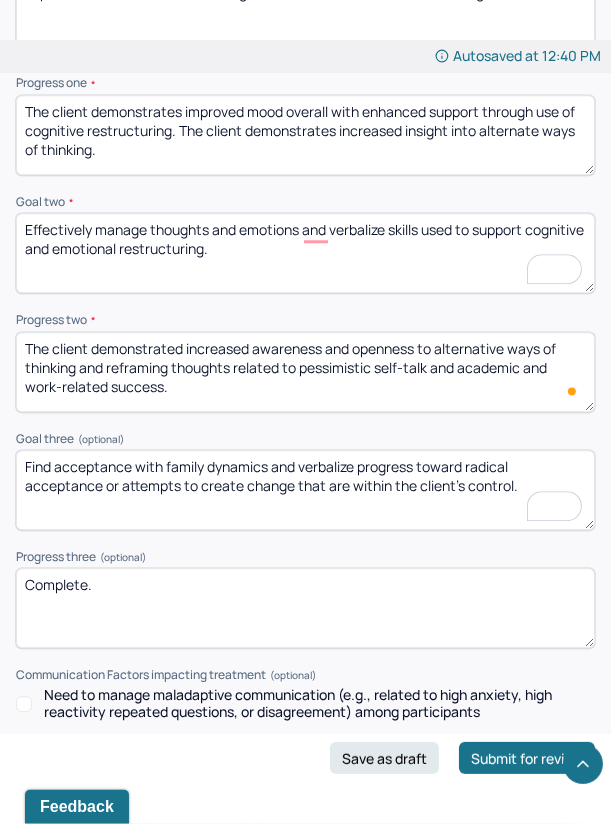 type on "R" 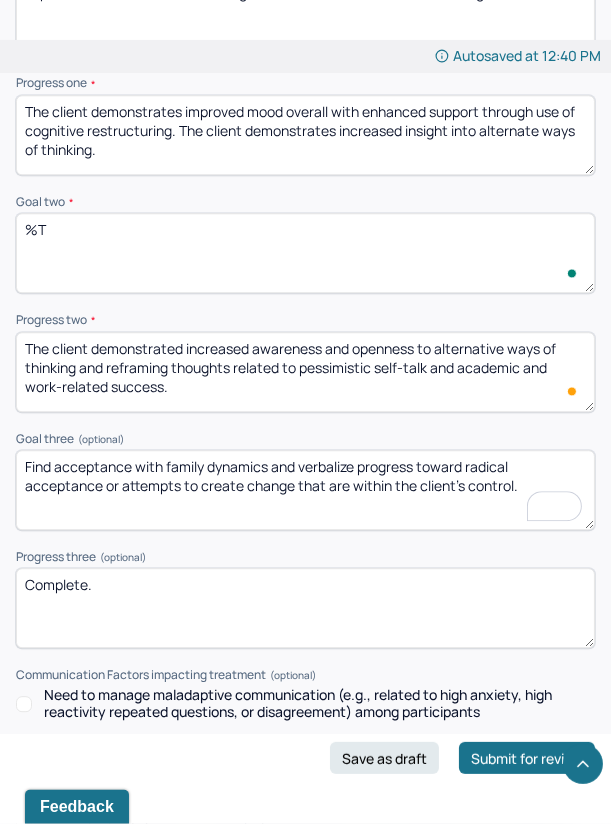 type on "%" 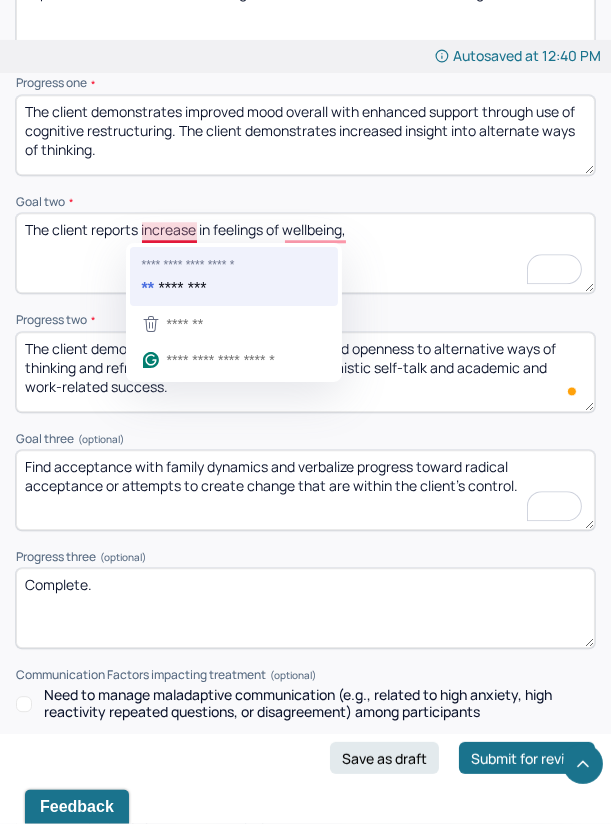 type on "The client reports an increase in feelings of wellbeing," 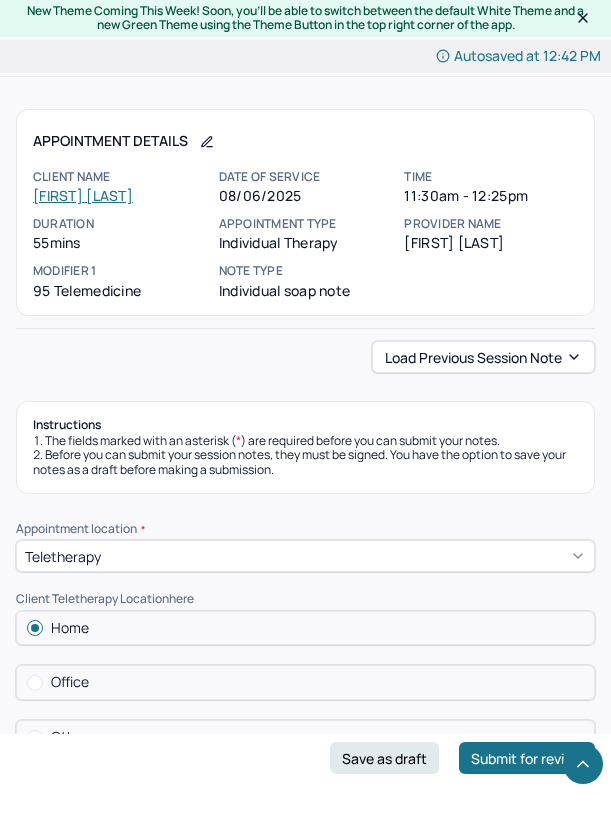 scroll, scrollTop: 3734, scrollLeft: 0, axis: vertical 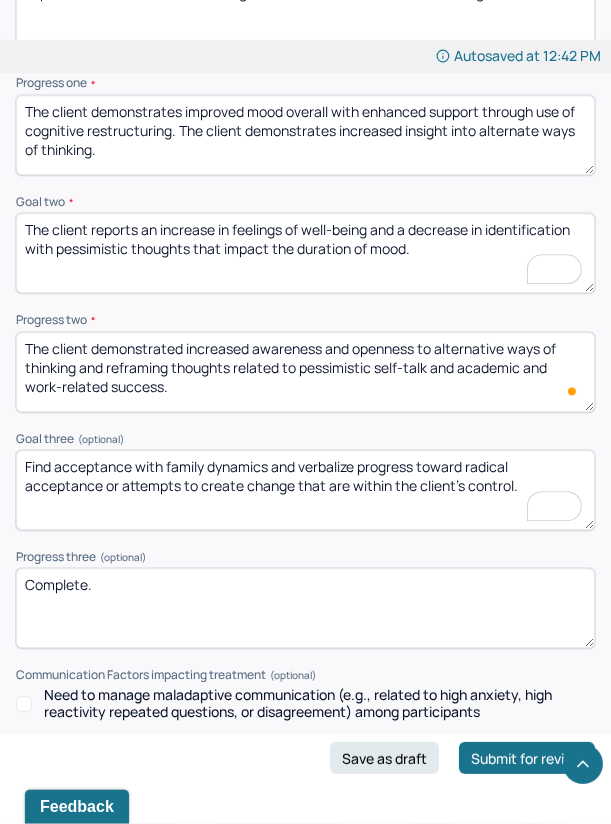 click on "The client reports an increase in feelings of well-being and a decrease in identification with pessimistic thoughts that impact the duration of mood." at bounding box center (305, 253) 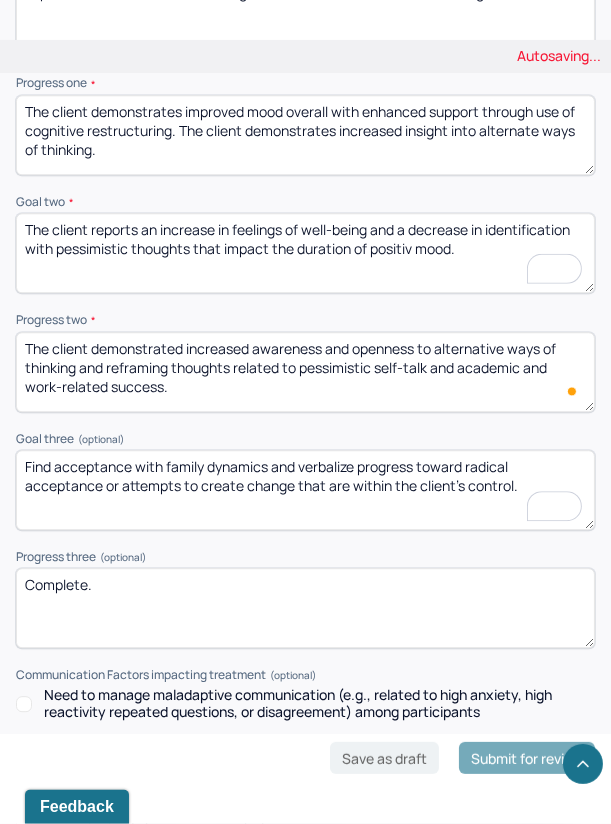 type on "The client reports an increase in feelings of well-being and a decrease in identification with pessimistic thoughts that impact the duration of positive mood." 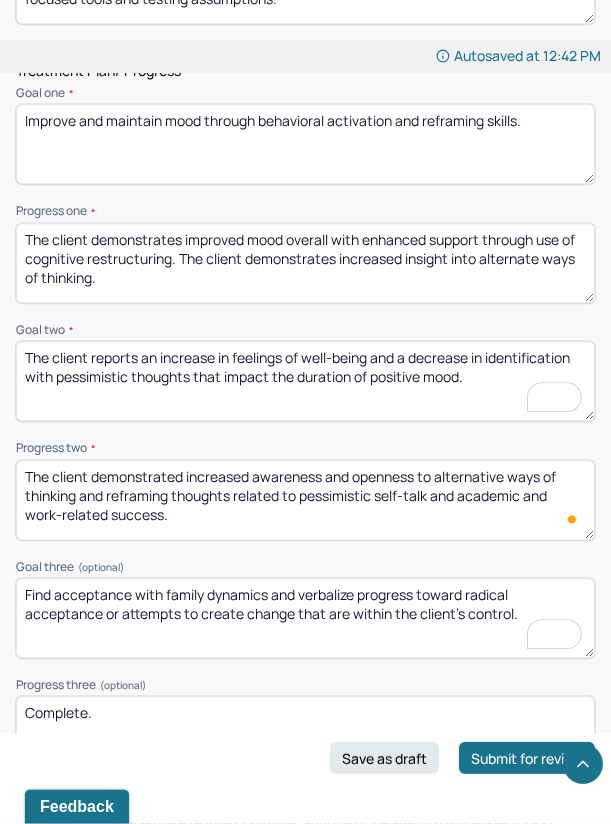 scroll, scrollTop: 3623, scrollLeft: 0, axis: vertical 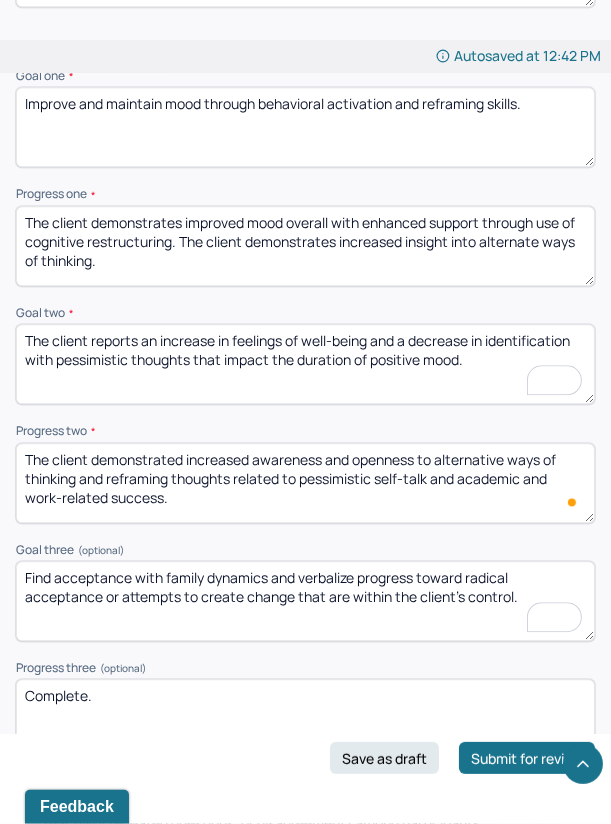drag, startPoint x: 517, startPoint y: 366, endPoint x: -43, endPoint y: 317, distance: 562.13965 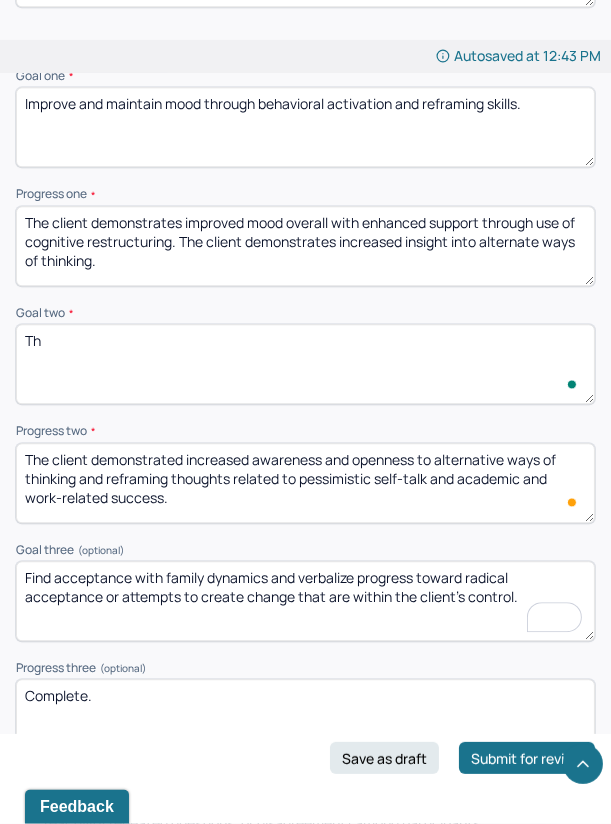 type on "T" 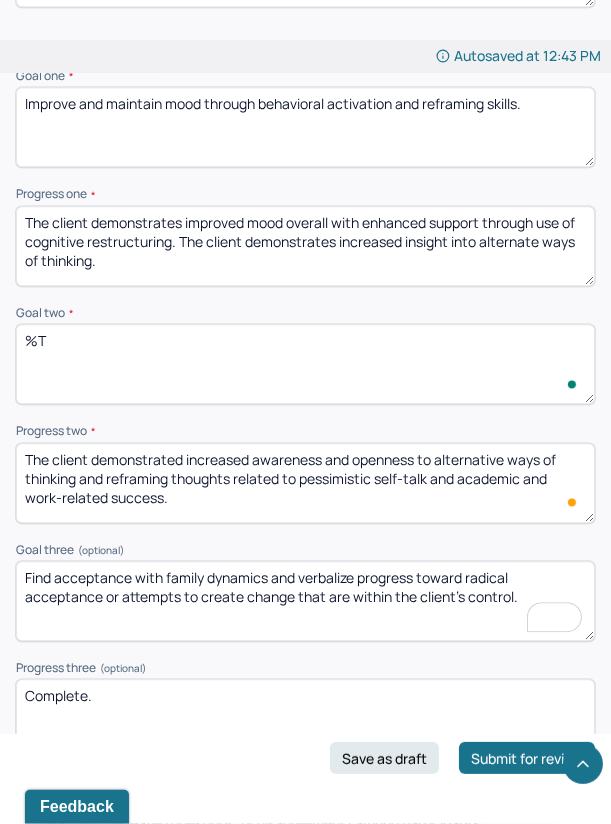 type on "%" 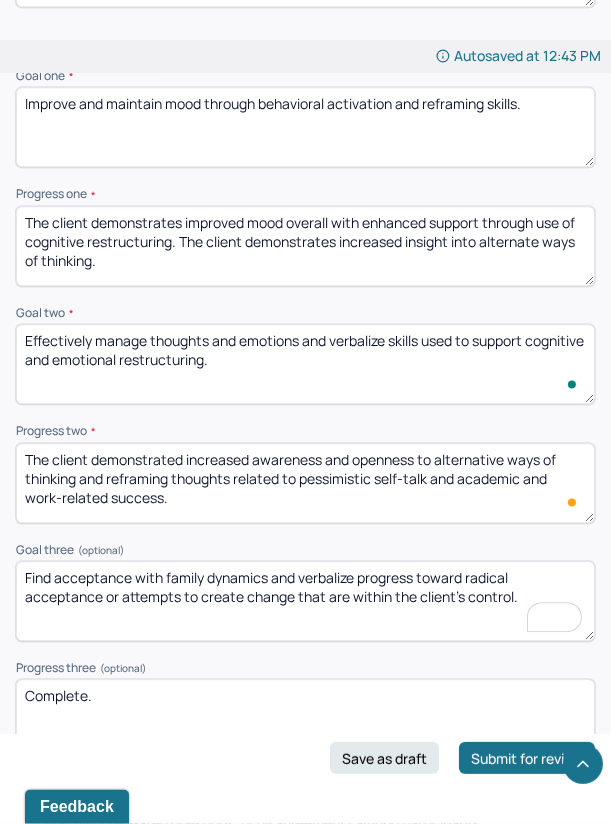 type on "Effectively manage thoughts and emotions and verbalize skills used to support cognitive and emotional restructuring." 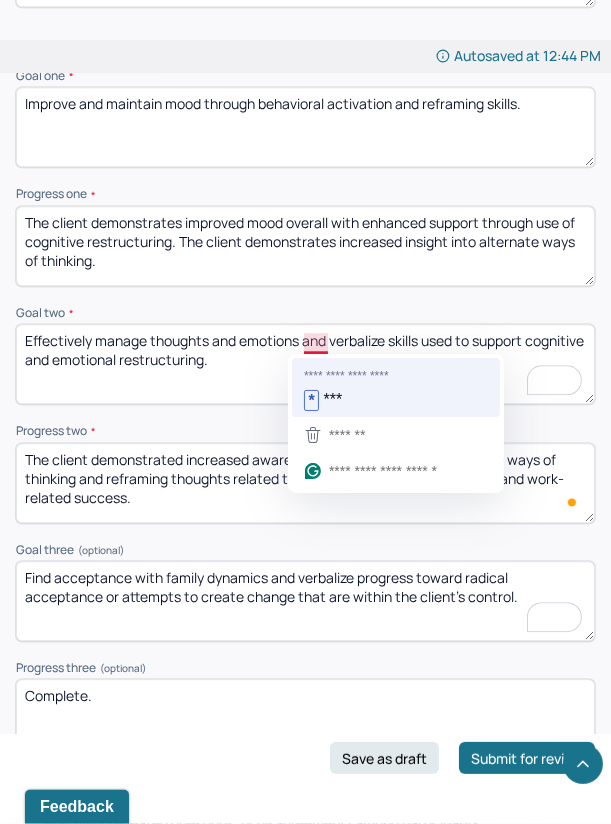 type on "The client demonstrated increased awareness and openness to alternative ways of thinking and reframing thoughts related to pessimistic self-talk, academic and work-related success." 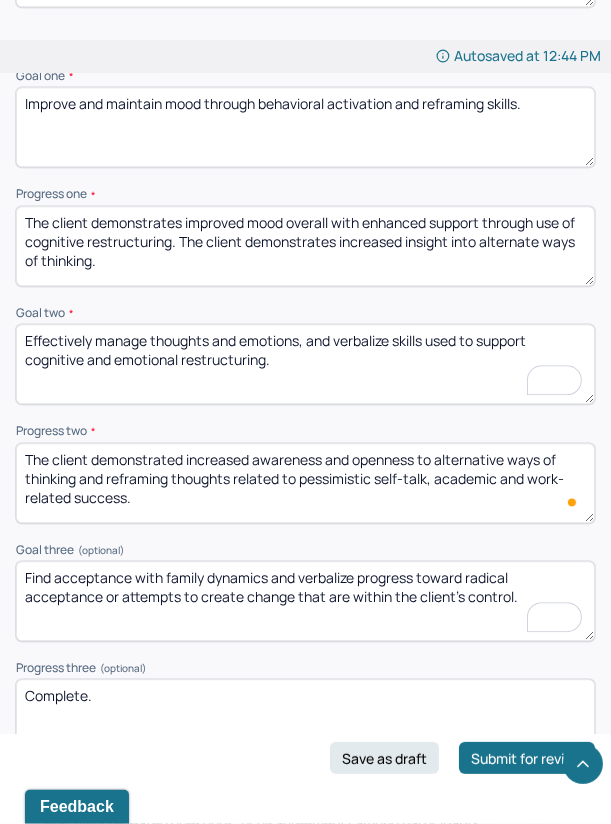 type on "Effectively manage thoughts and emotions, and verbalize skills used to support cognitive and emotional restructuring." 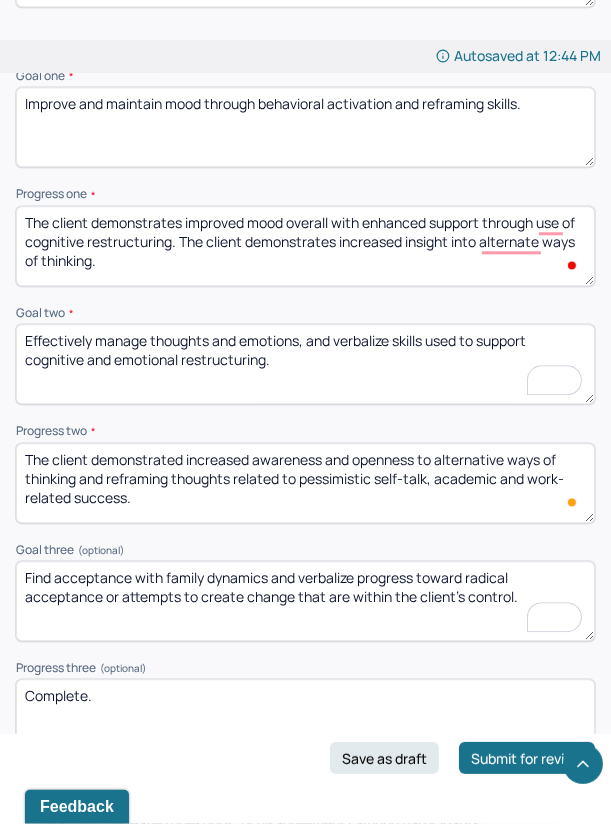 drag, startPoint x: 228, startPoint y: 257, endPoint x: 25, endPoint y: 221, distance: 206.1674 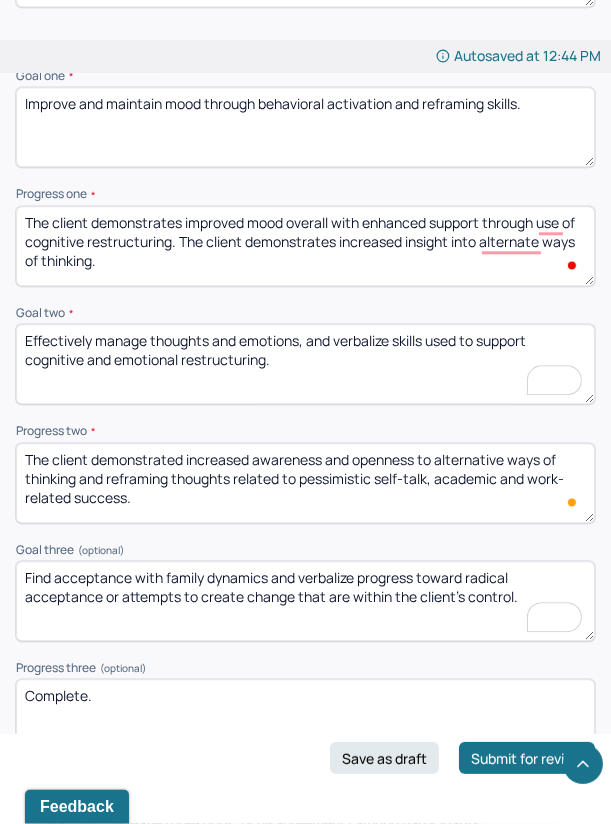 click on "The client demonstrates improved mood overall with enhanced support through use of cognitive restructuring. The client demonstrates increased insight into alternate ways of thinking." at bounding box center (305, 246) 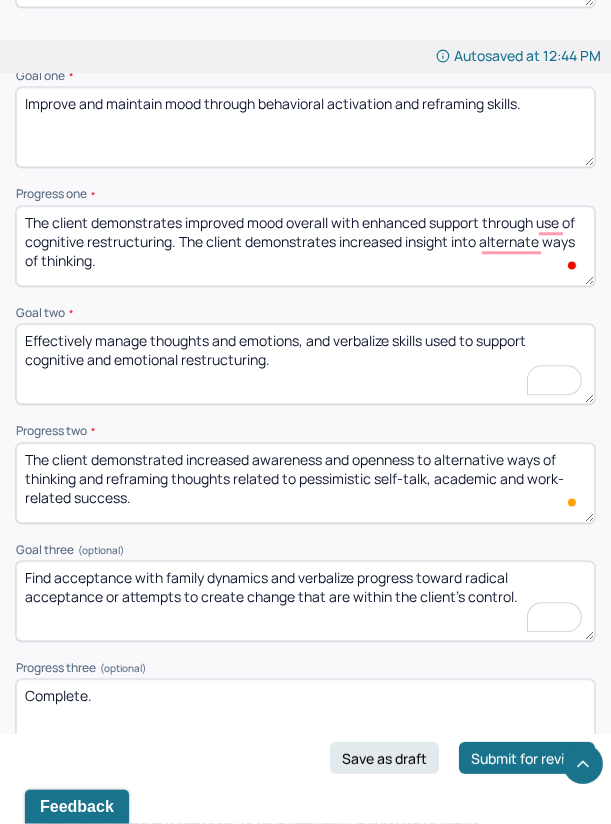paste on "reports an increase in feelings of well-being and a decrease in identification with pessimistic thoughts that impact the duration of positive mood." 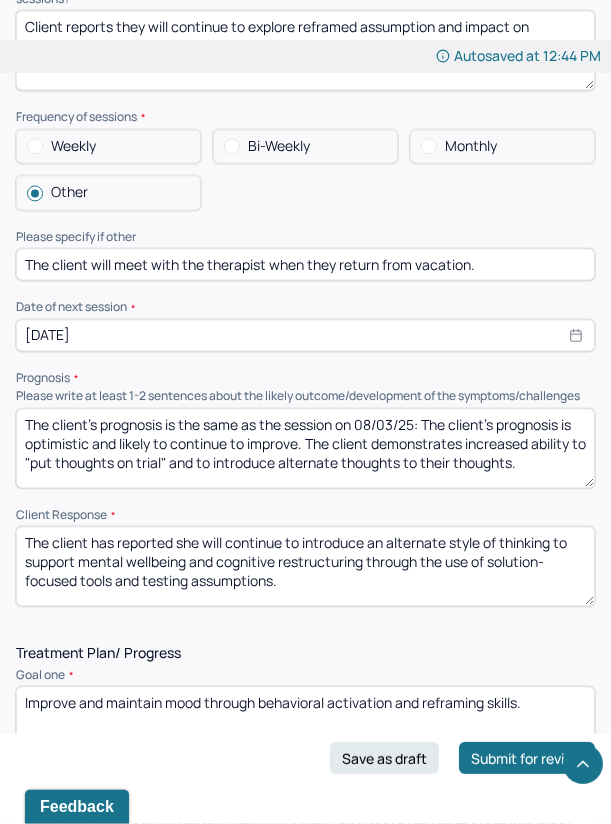 scroll, scrollTop: 2994, scrollLeft: 0, axis: vertical 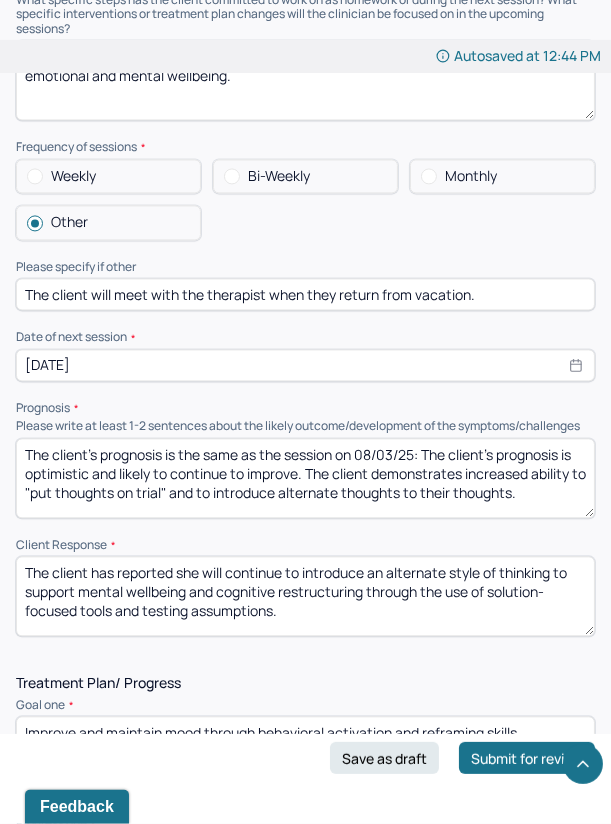 type on "The client reports an increase in feelings of well-being and a decrease in identification with pessimistic thoughts that impact the duration of positive mood." 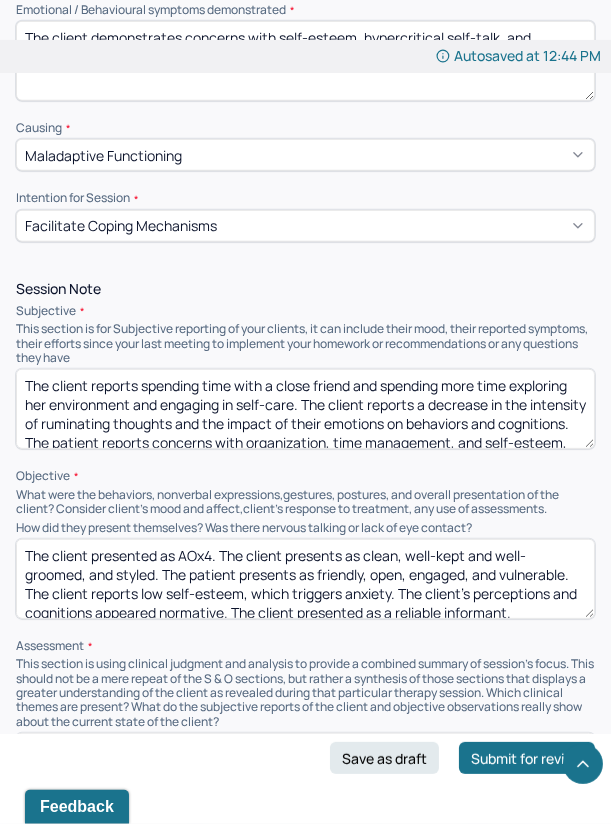scroll, scrollTop: 0, scrollLeft: 16, axis: horizontal 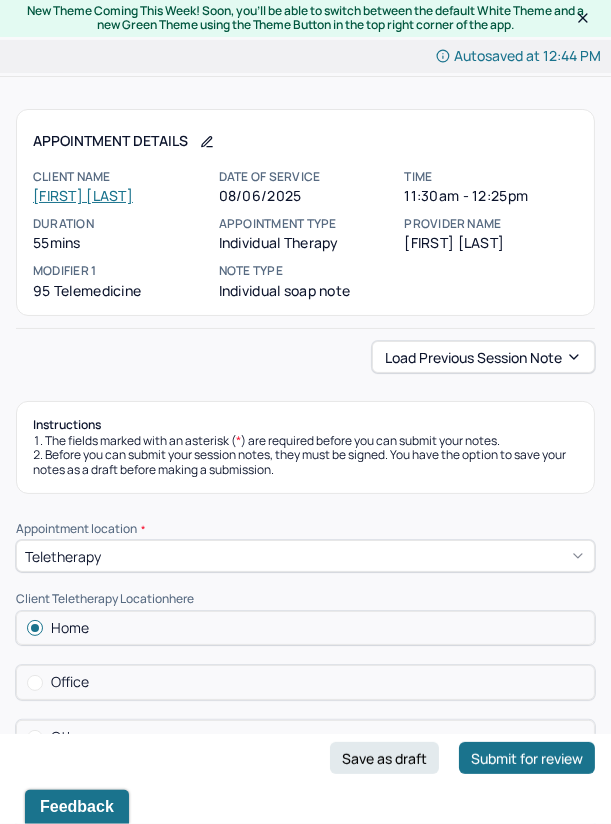 drag, startPoint x: 391, startPoint y: 401, endPoint x: 402, endPoint y: 172, distance: 229.26404 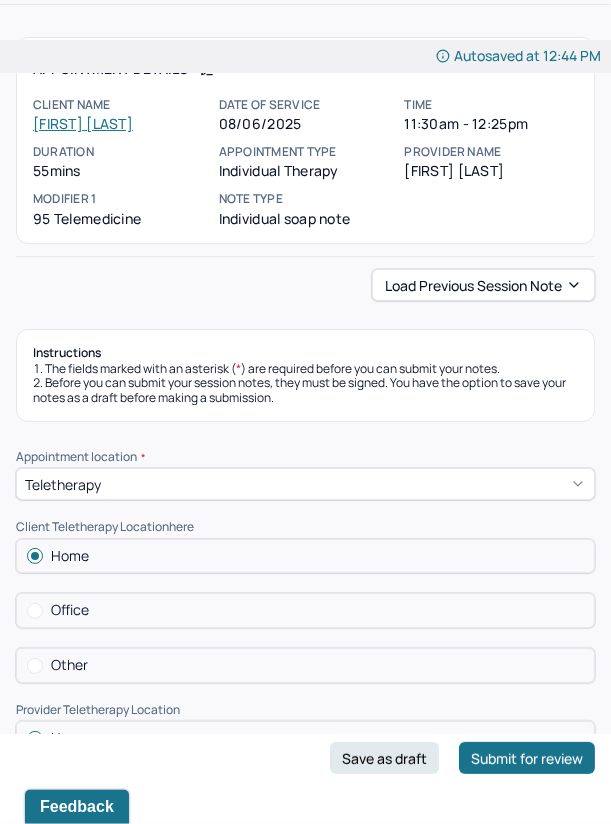 drag, startPoint x: 483, startPoint y: 282, endPoint x: 190, endPoint y: 364, distance: 304.25812 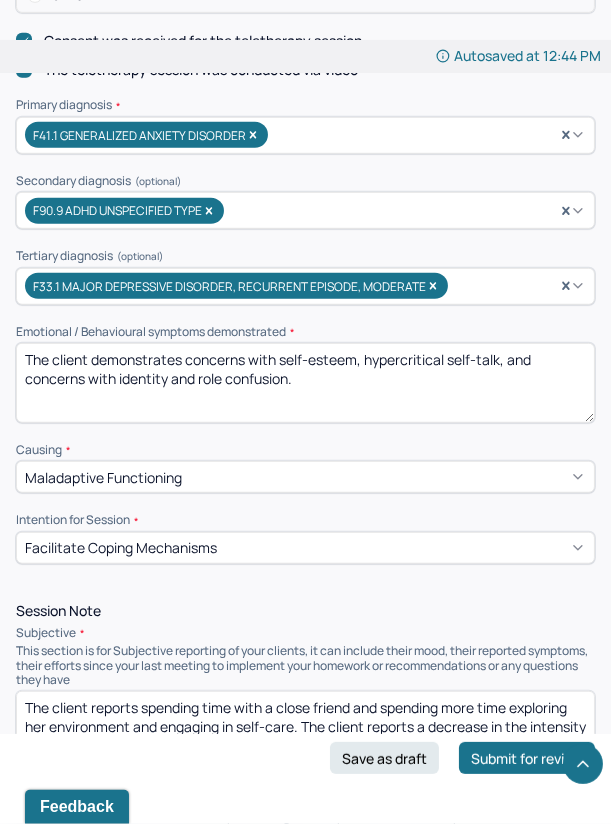 scroll, scrollTop: 1084, scrollLeft: 0, axis: vertical 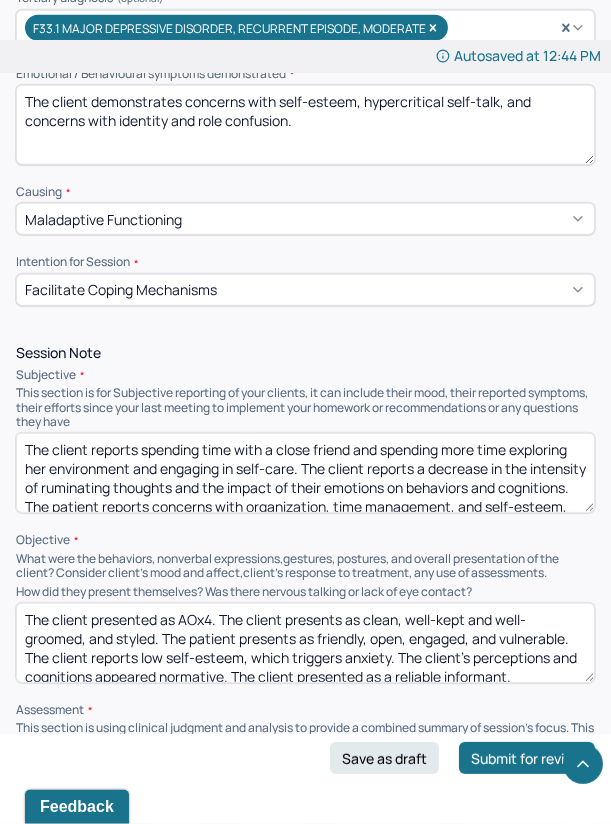 drag, startPoint x: 334, startPoint y: 286, endPoint x: 336, endPoint y: 313, distance: 27.073973 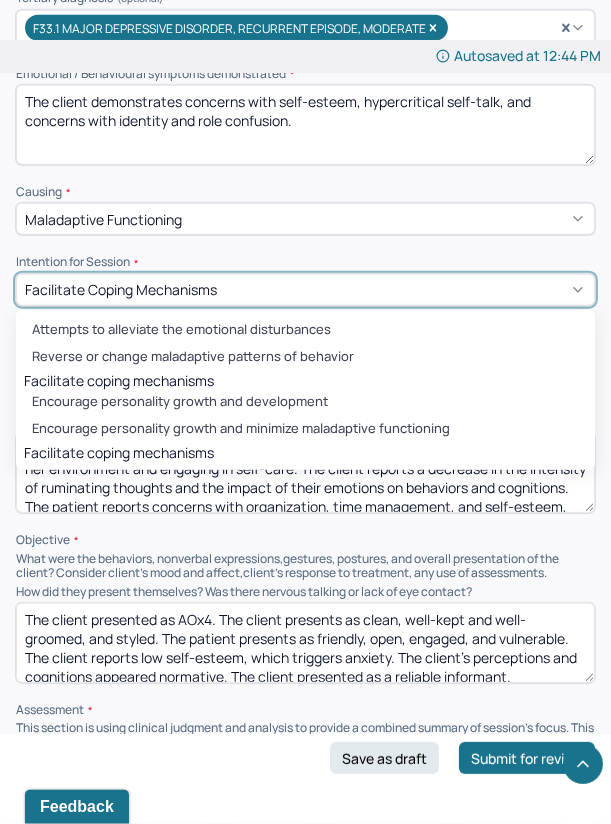 drag, startPoint x: 330, startPoint y: 303, endPoint x: 328, endPoint y: 280, distance: 23.086792 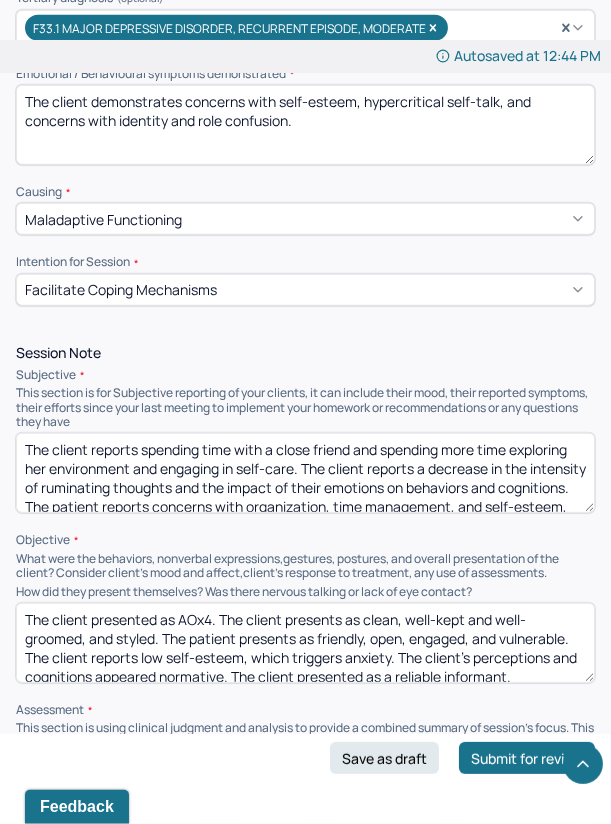 click on "Appointment location * Teletherapy Client Teletherapy Location here Home Office Other Provider Teletherapy Location Home Office Other Consent was received for the teletherapy session The teletherapy session was conducted via video Primary diagnosis * F41.1 GENERALIZED ANXIETY DISORDER Secondary diagnosis (optional) F90.9 ADHD UNSPECIFIED TYPE Tertiary diagnosis (optional) F33.1 MAJOR DEPRESSIVE DISORDER, RECURRENT EPISODE, MODERATE Emotional / Behavioural symptoms demonstrated * The client demonstrates concerns with self-esteem, hypercritical self-talk, and concerns with identity and role confusion. Causing * Maladaptive Functioning Intention for Session * Facilitate coping mechanisms" at bounding box center [305, -178] 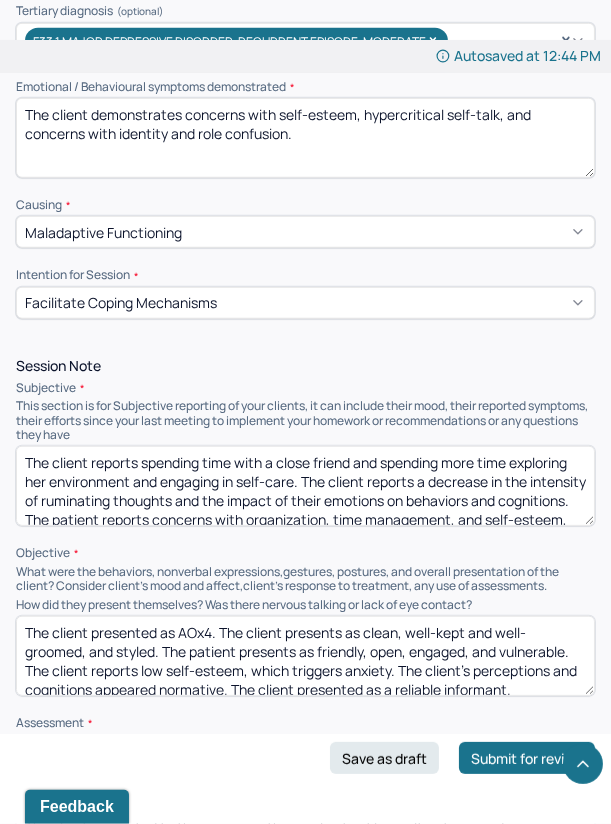 scroll, scrollTop: 1160, scrollLeft: 0, axis: vertical 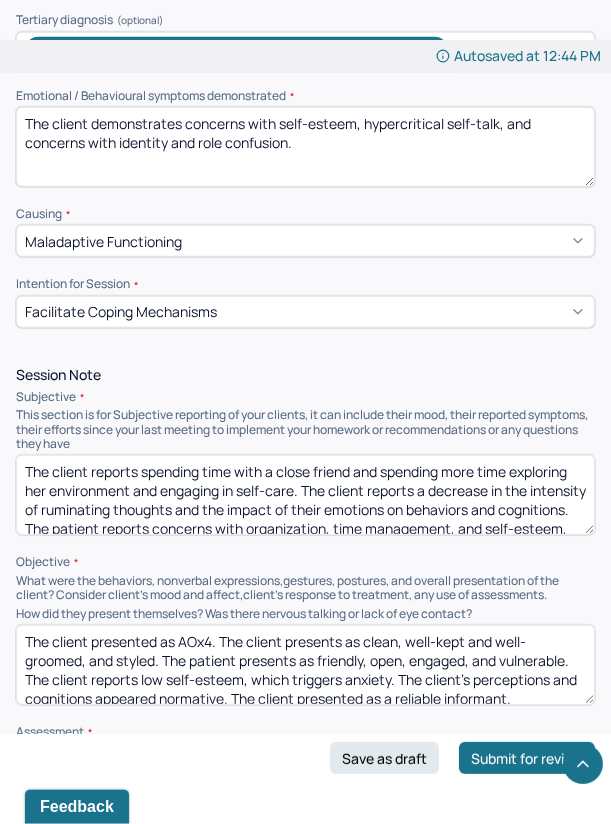 drag, startPoint x: 334, startPoint y: 243, endPoint x: 342, endPoint y: 212, distance: 32.01562 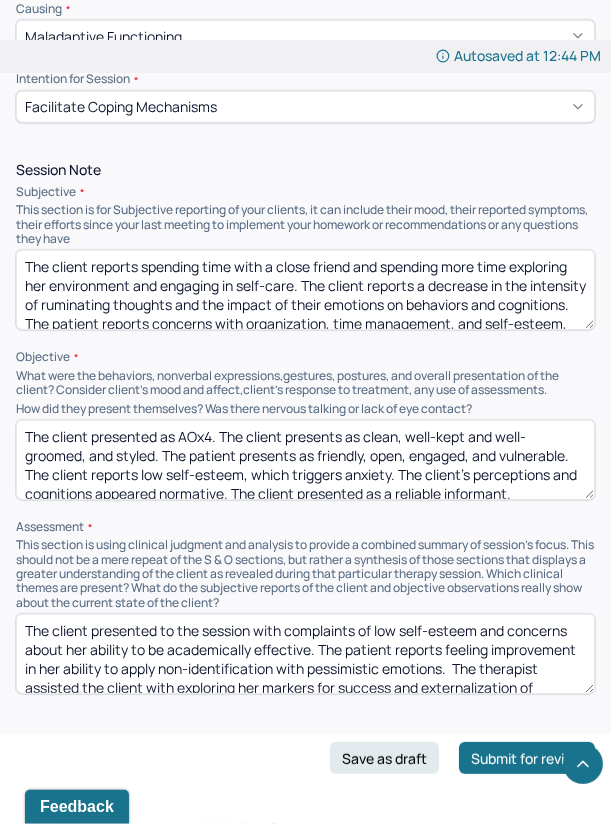 scroll, scrollTop: 1382, scrollLeft: 0, axis: vertical 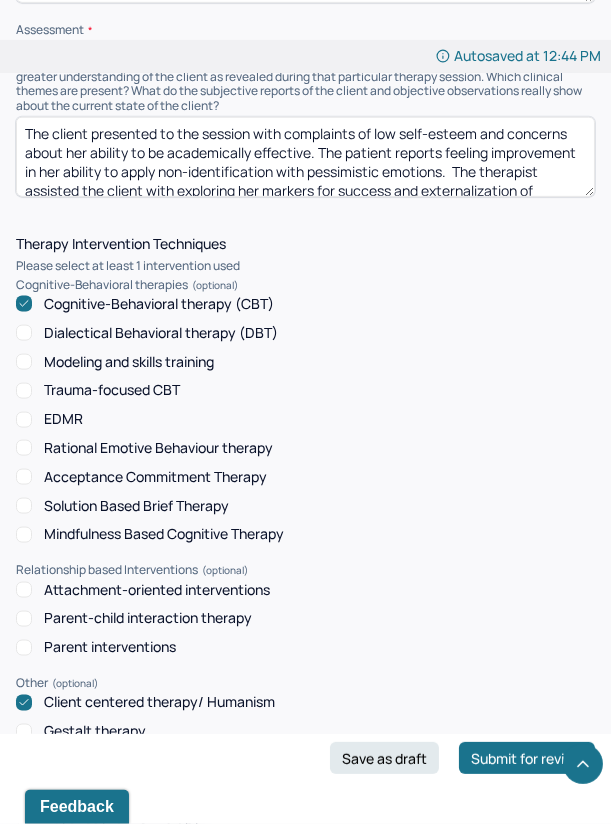 drag, startPoint x: 448, startPoint y: 351, endPoint x: 458, endPoint y: 293, distance: 58.855755 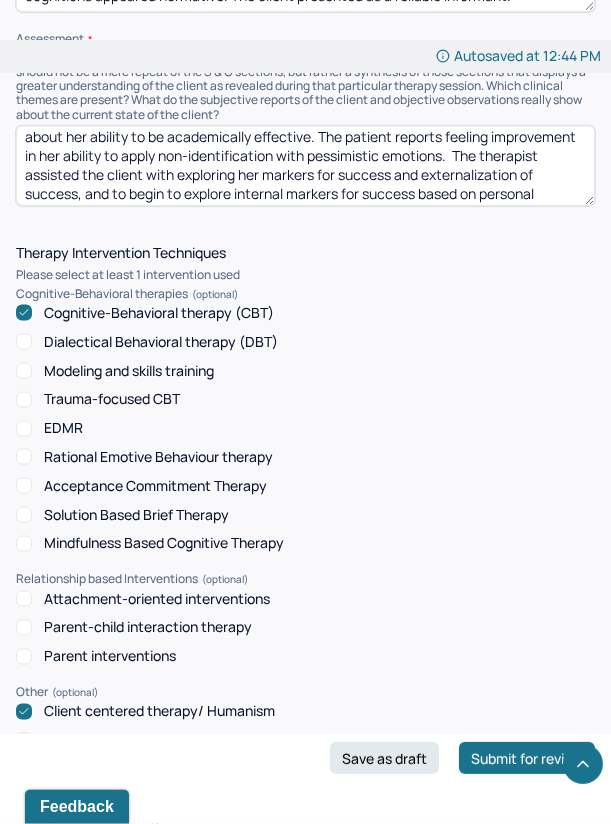 scroll, scrollTop: 84, scrollLeft: 0, axis: vertical 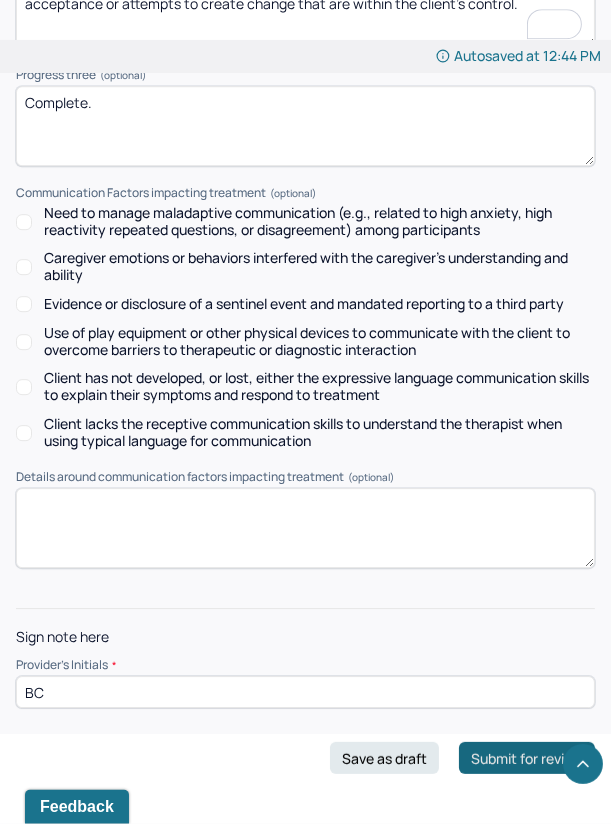 click on "Submit for review" at bounding box center (527, 758) 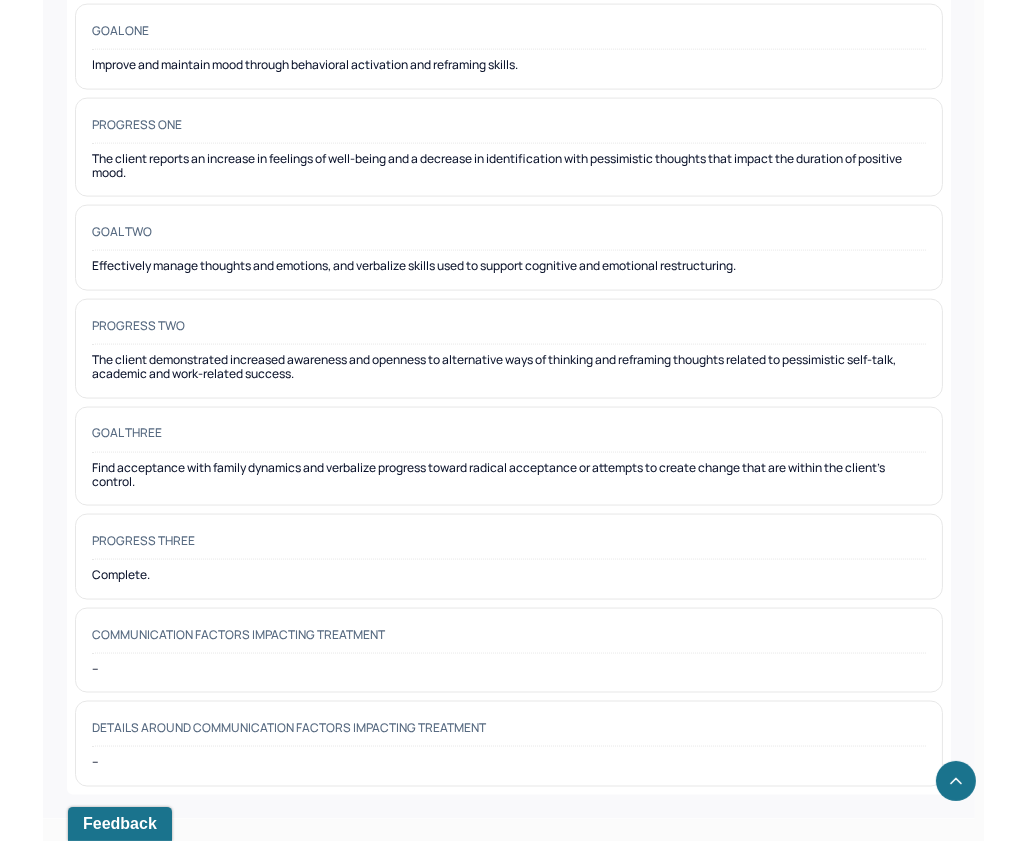 scroll, scrollTop: 3145, scrollLeft: 0, axis: vertical 